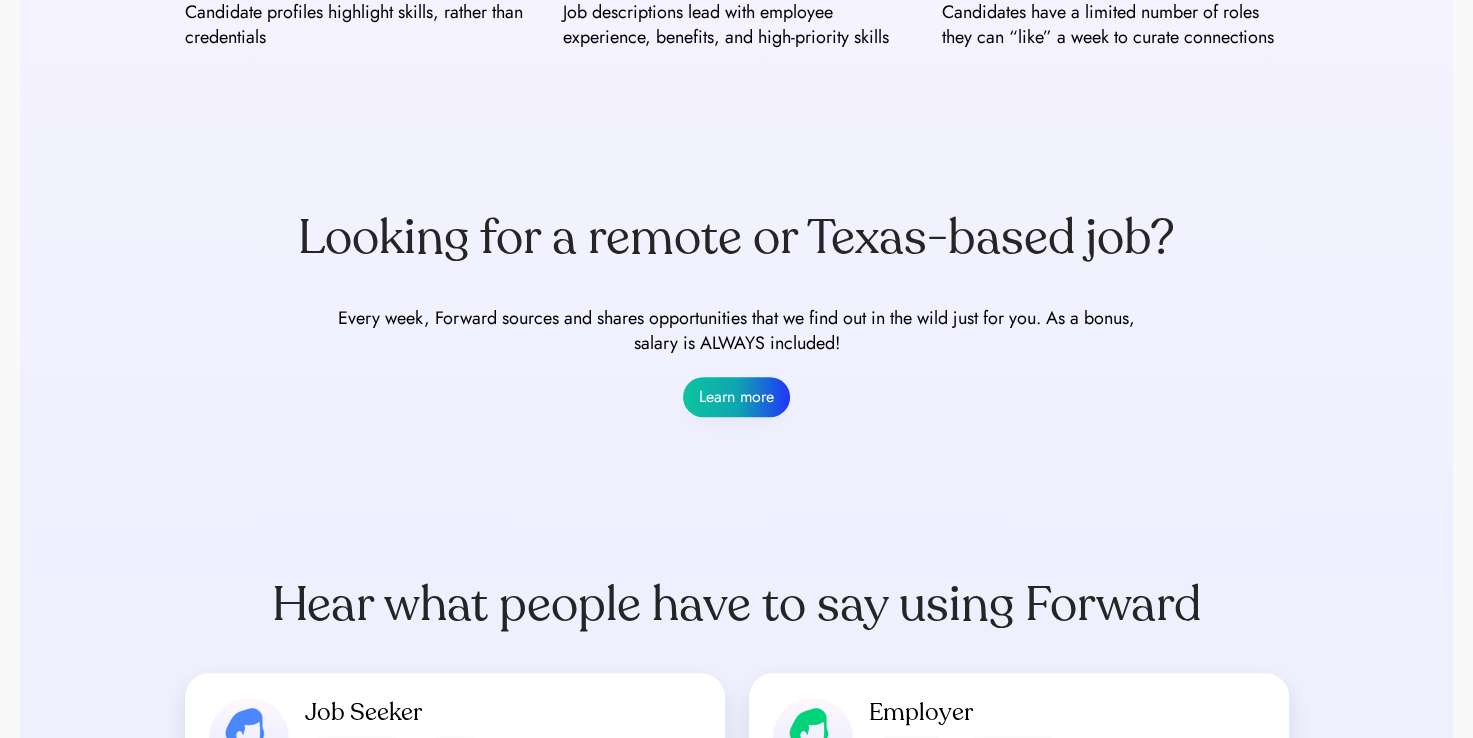 scroll, scrollTop: 1268, scrollLeft: 0, axis: vertical 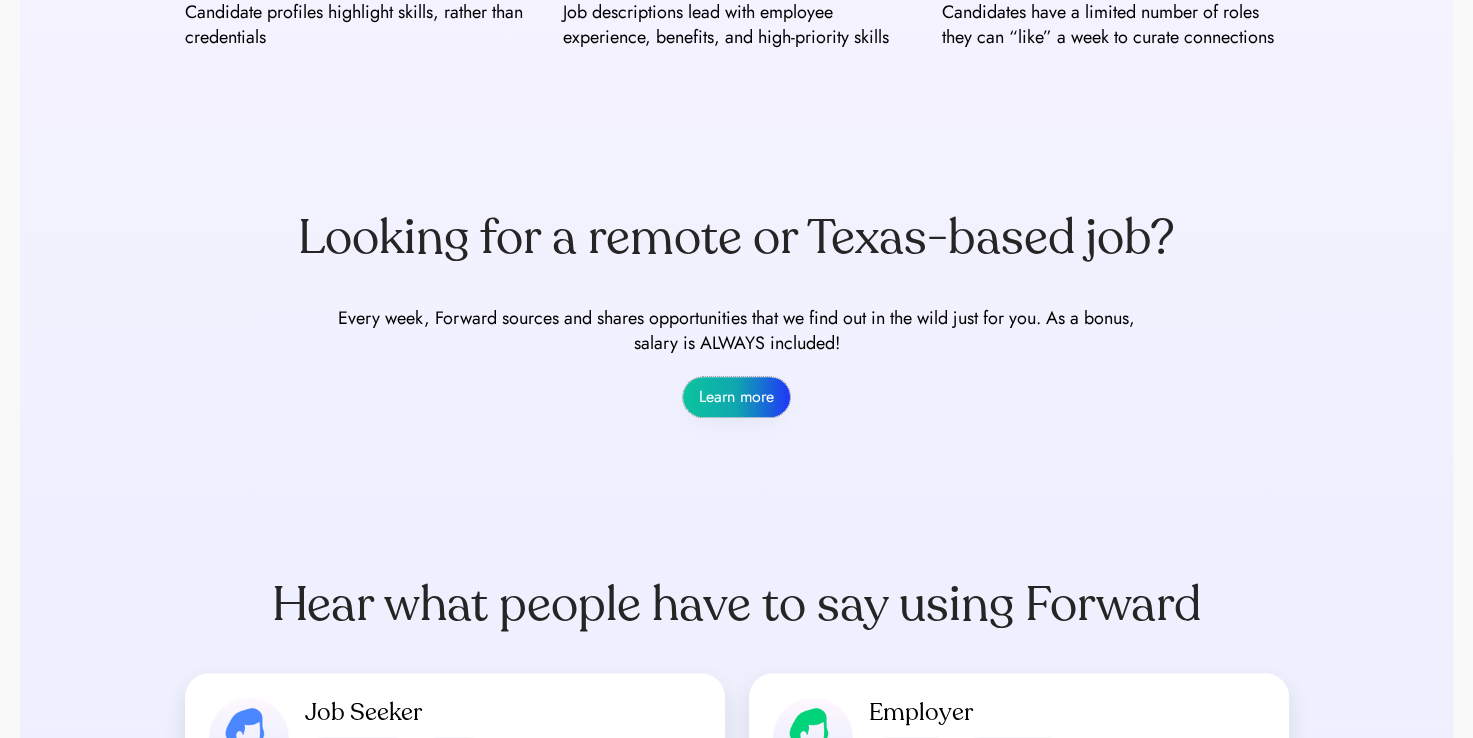click on "Learn more" at bounding box center (736, 397) 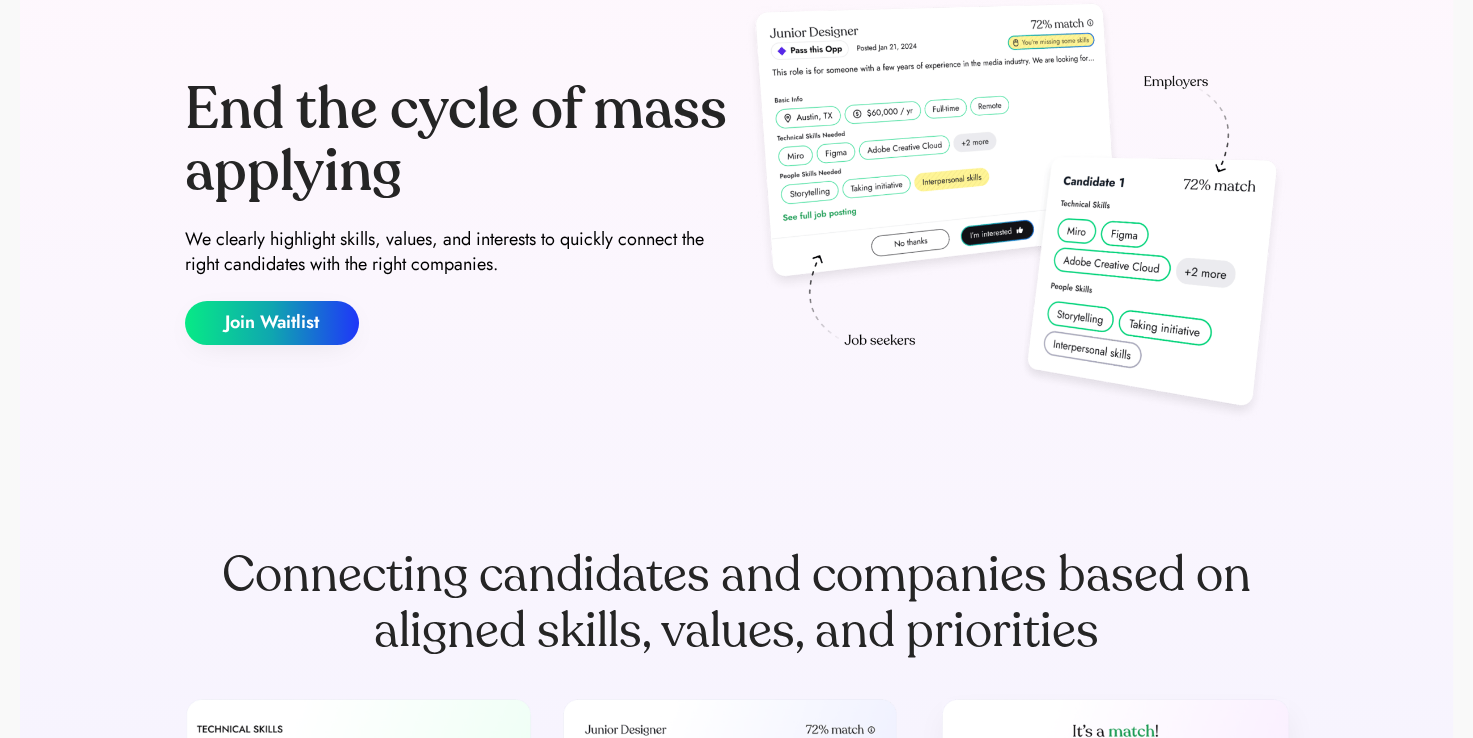 scroll, scrollTop: 0, scrollLeft: 0, axis: both 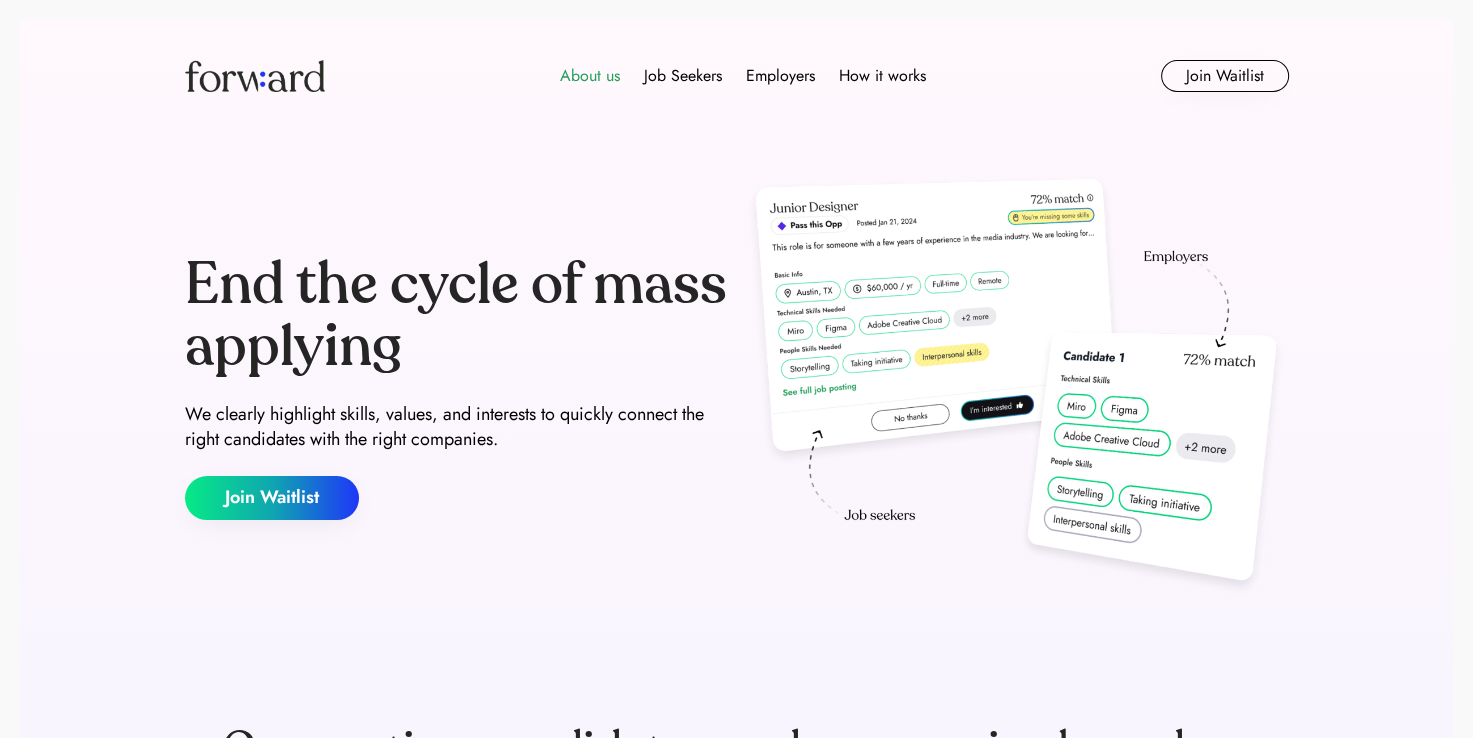 click on "About us" at bounding box center (590, 76) 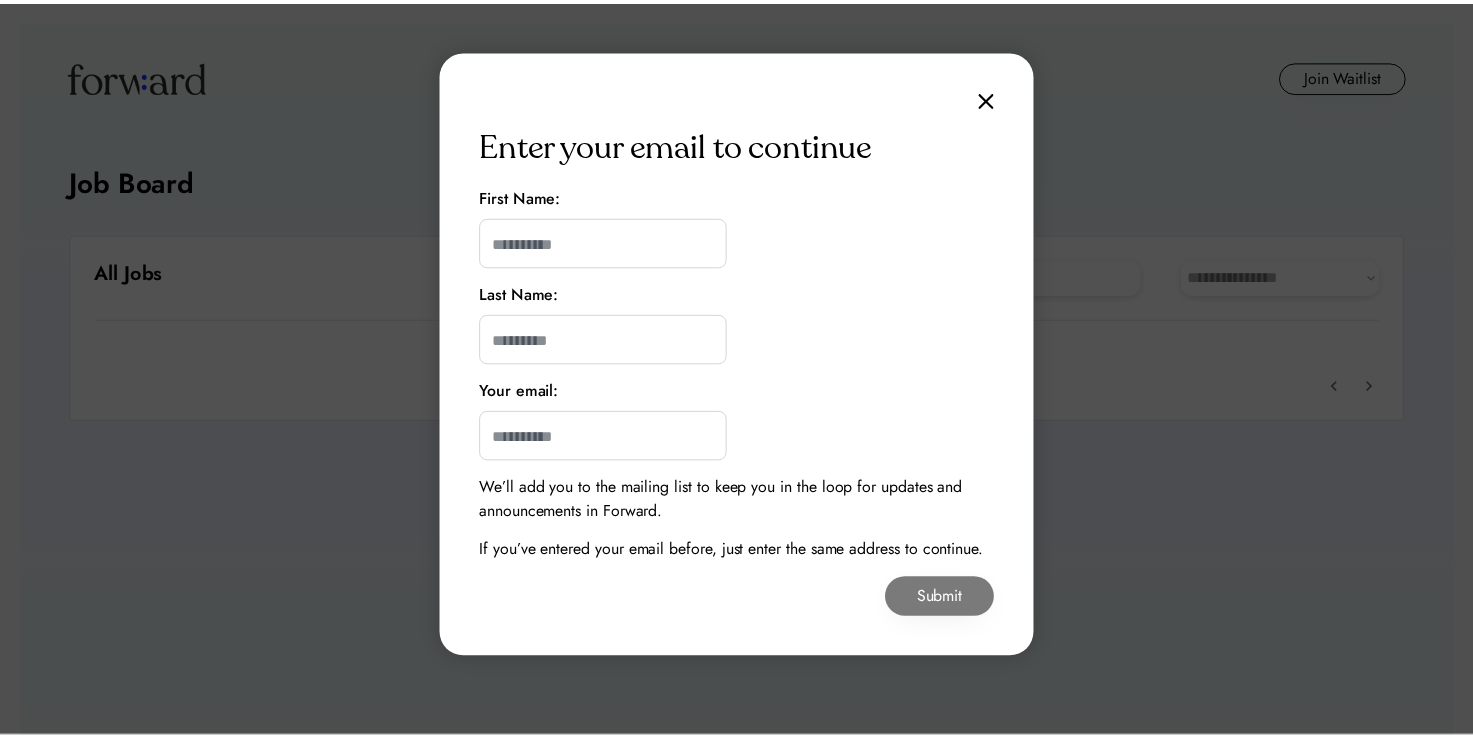 scroll, scrollTop: 0, scrollLeft: 0, axis: both 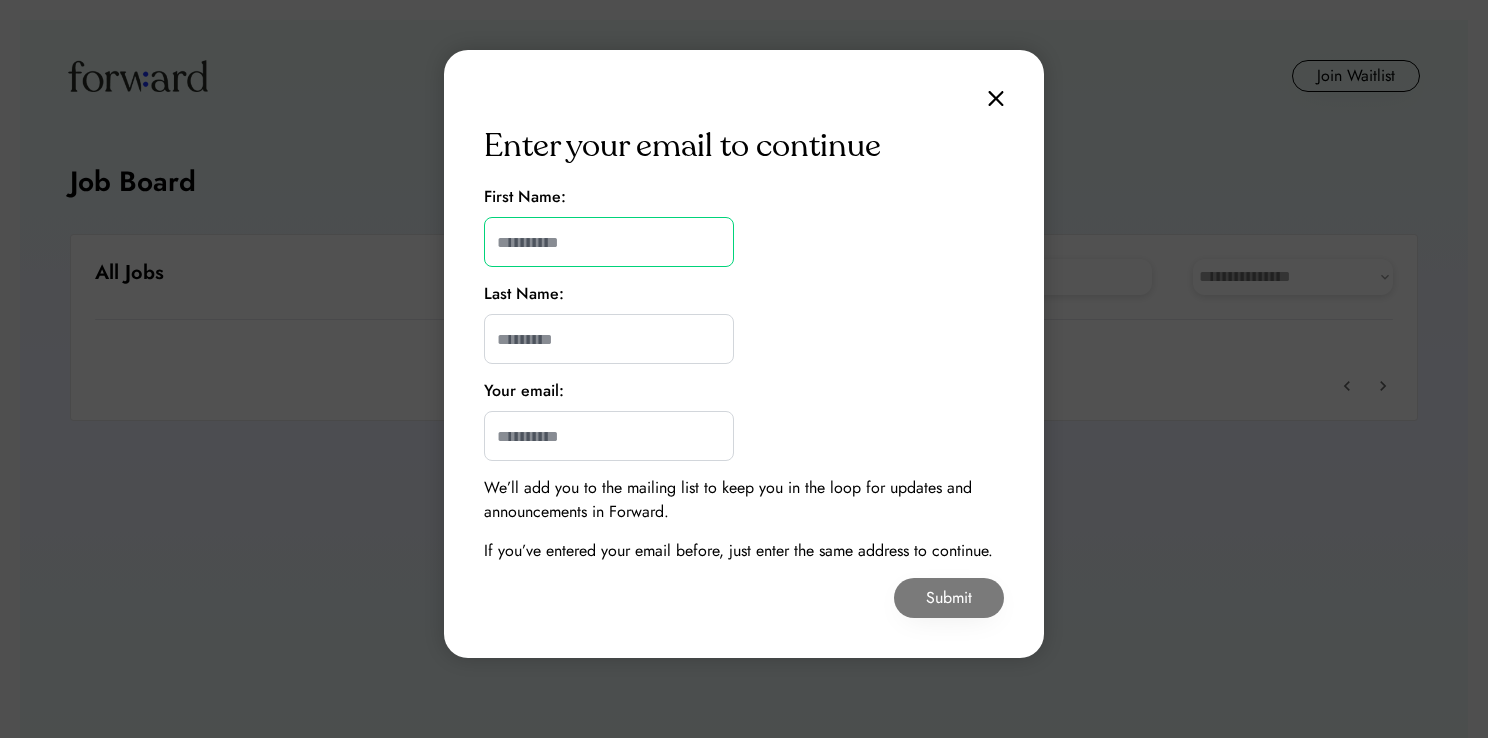click at bounding box center (609, 242) 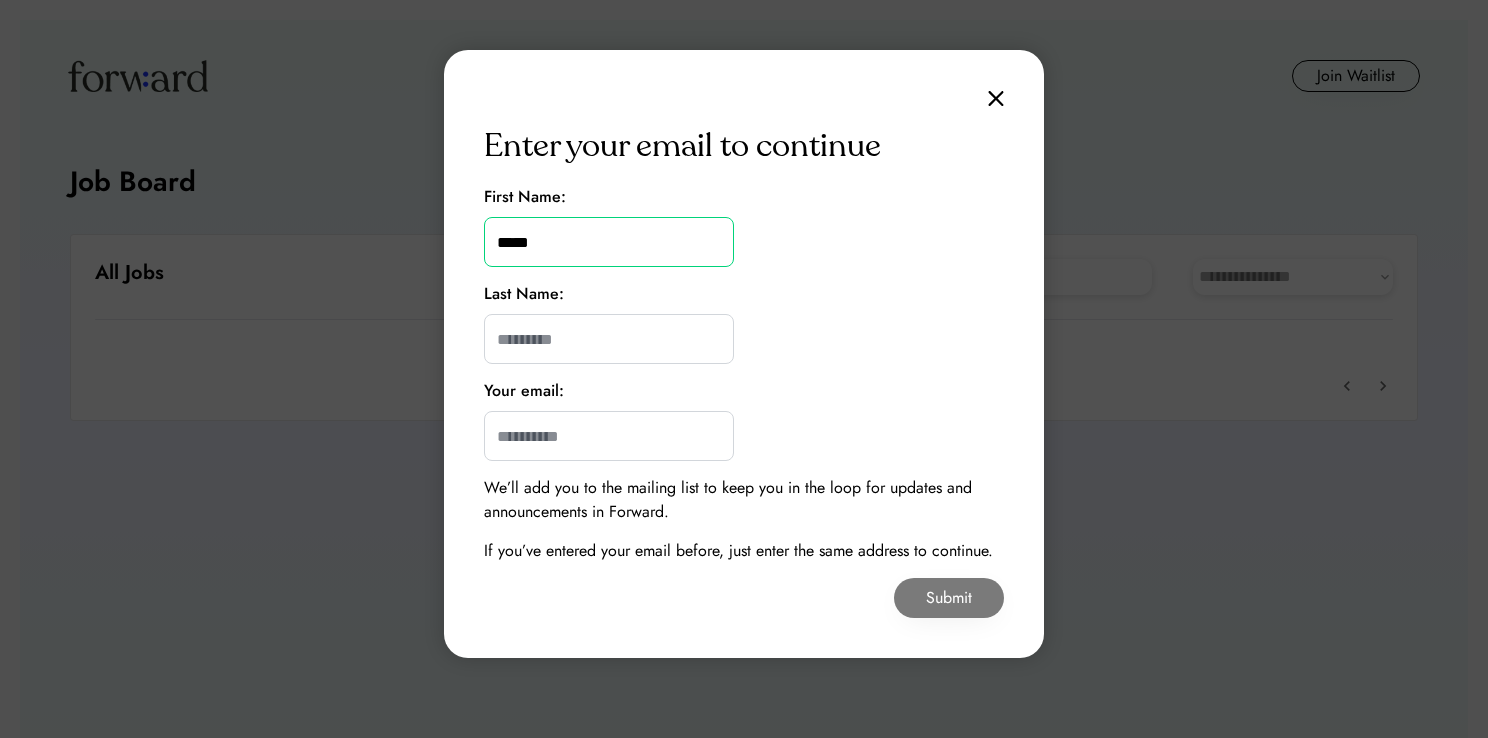 type on "******" 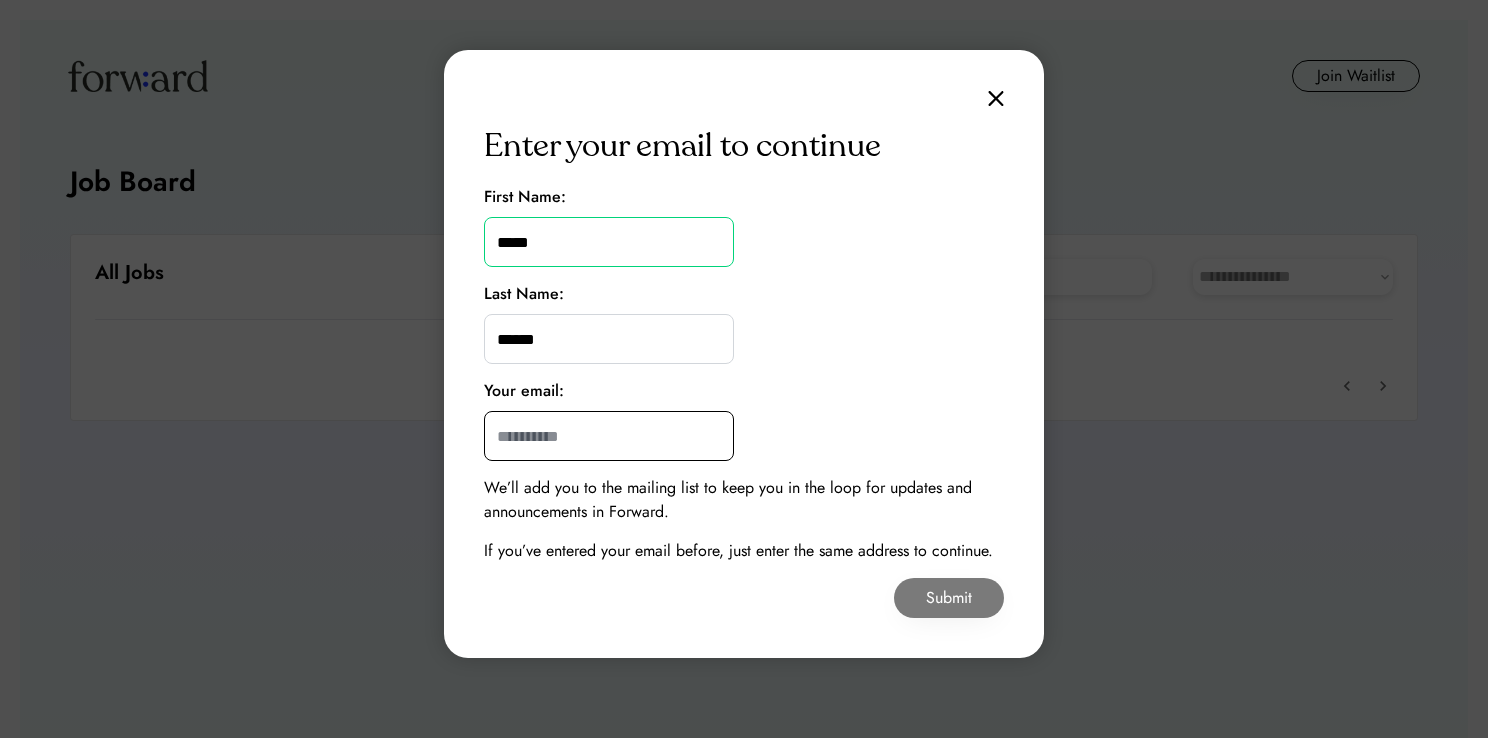 click at bounding box center (609, 436) 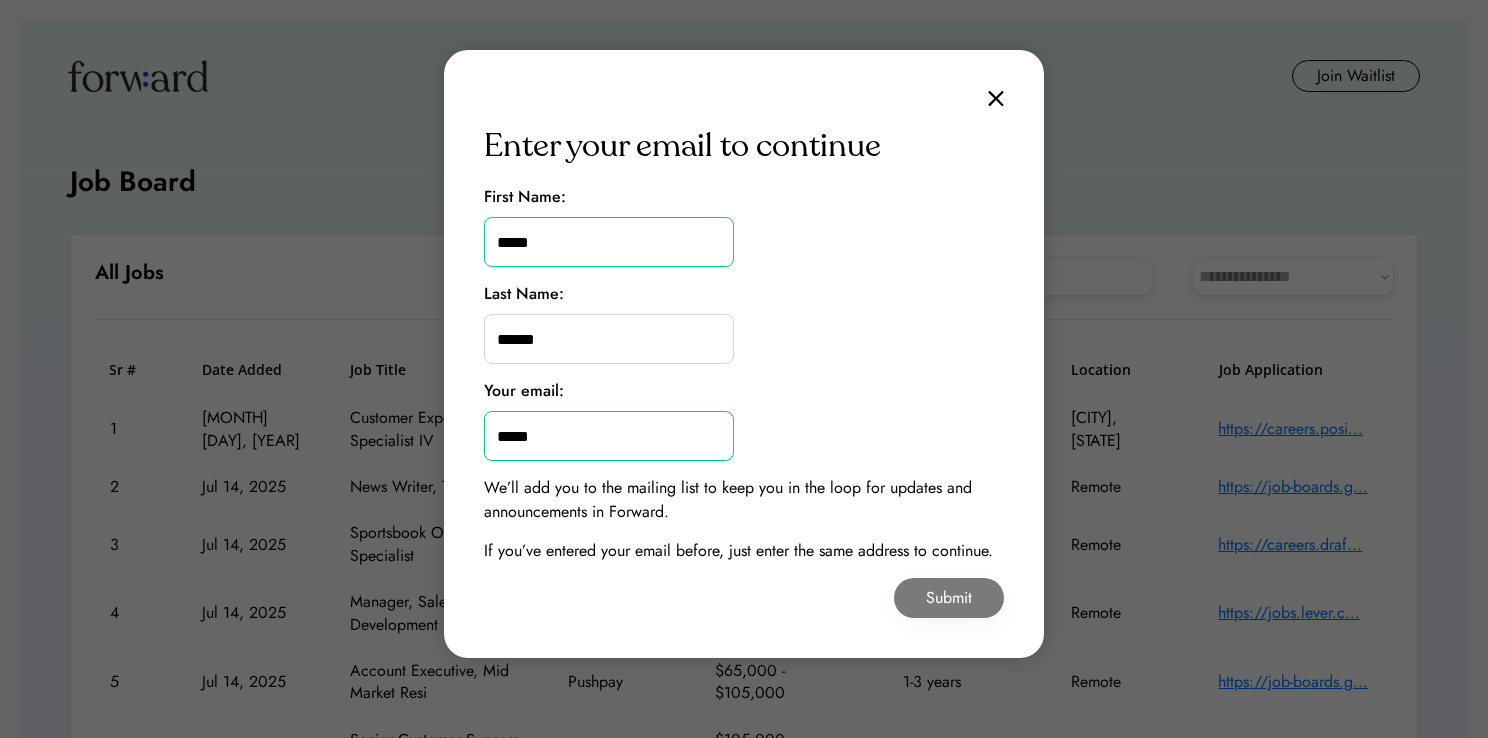 type on "**********" 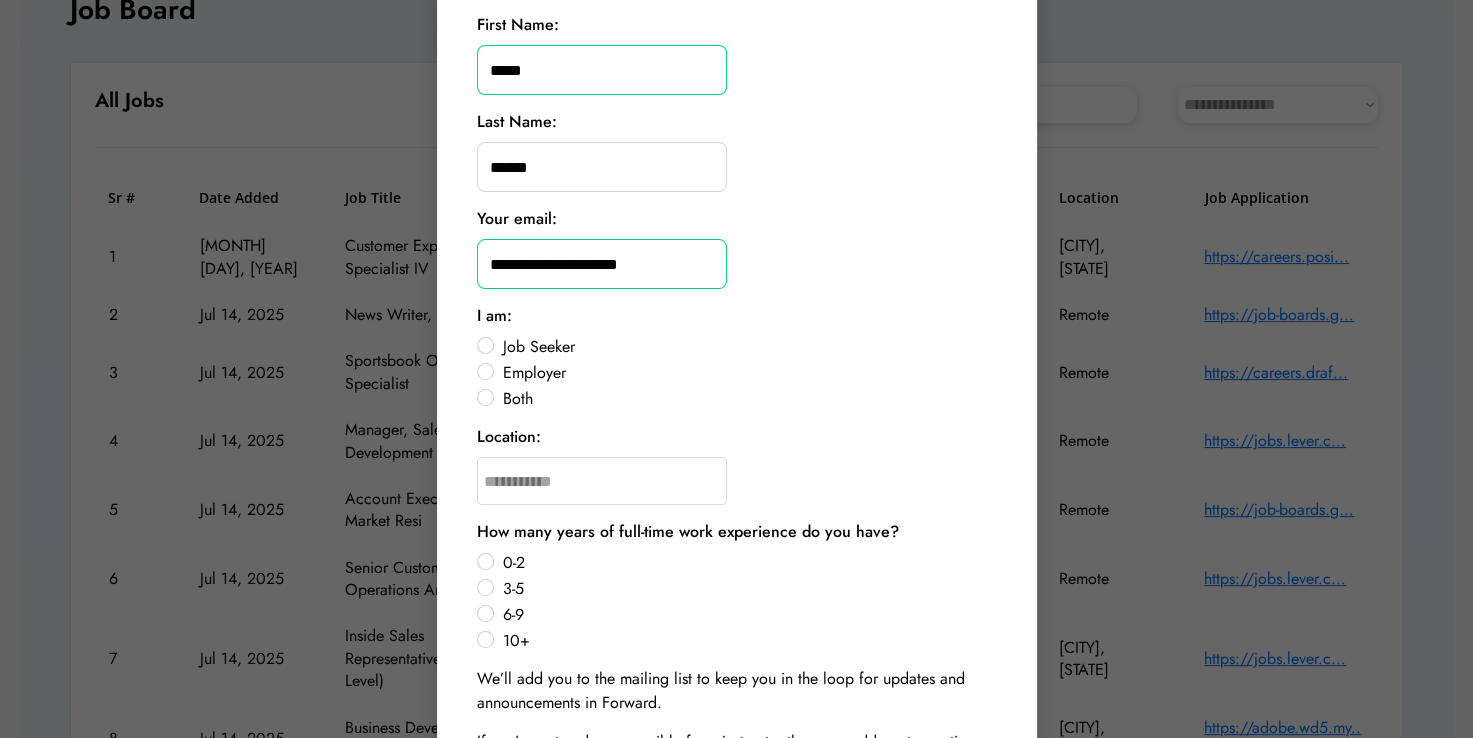 scroll, scrollTop: 175, scrollLeft: 0, axis: vertical 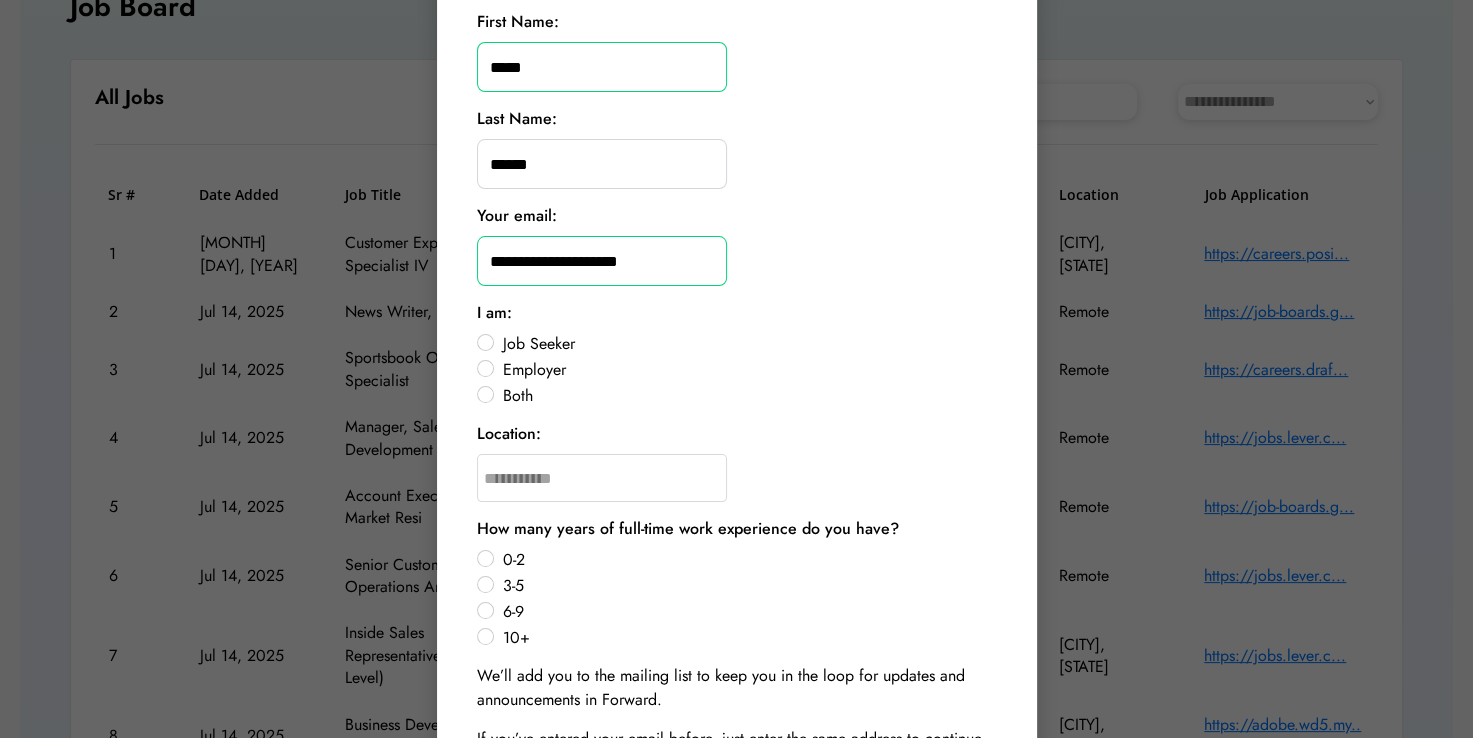 click on "Job Seeker" at bounding box center (747, 344) 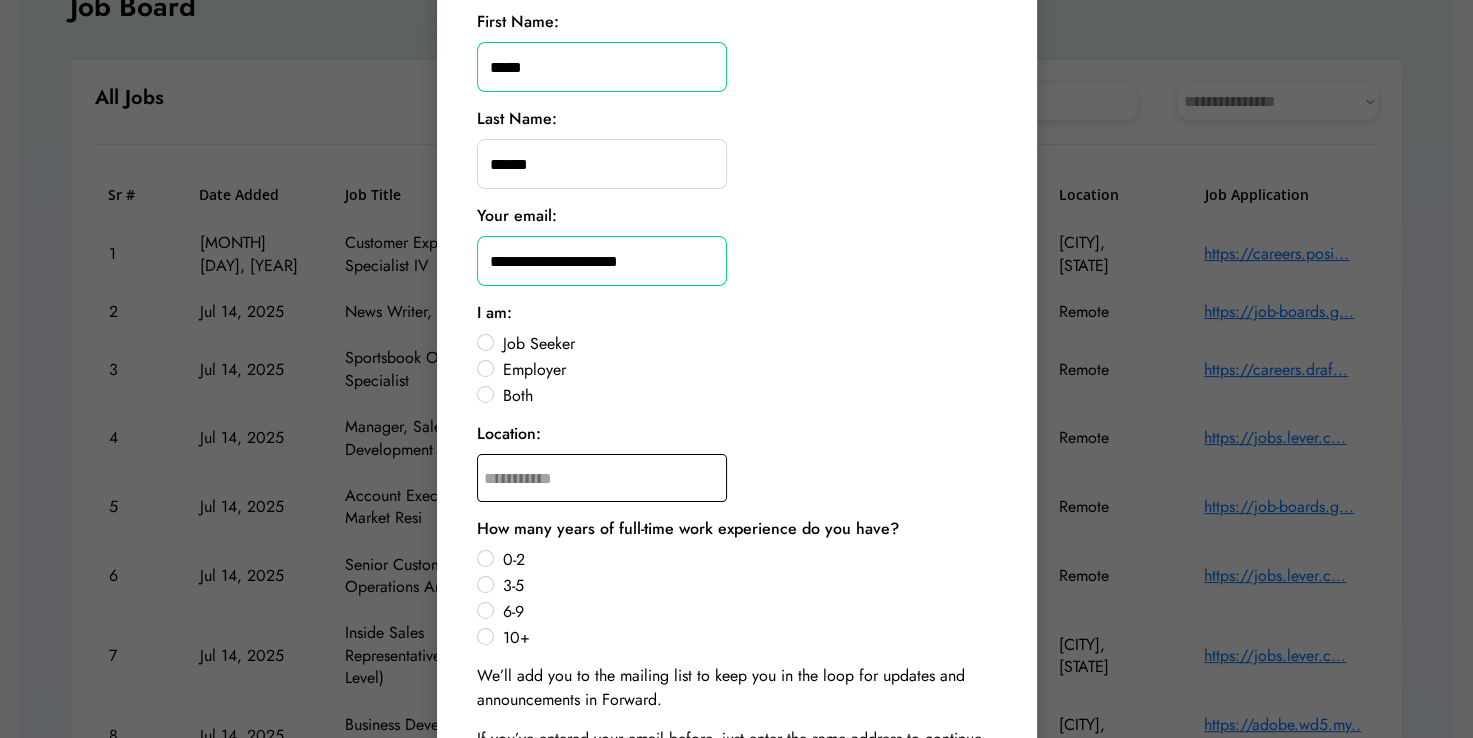 click at bounding box center [602, 478] 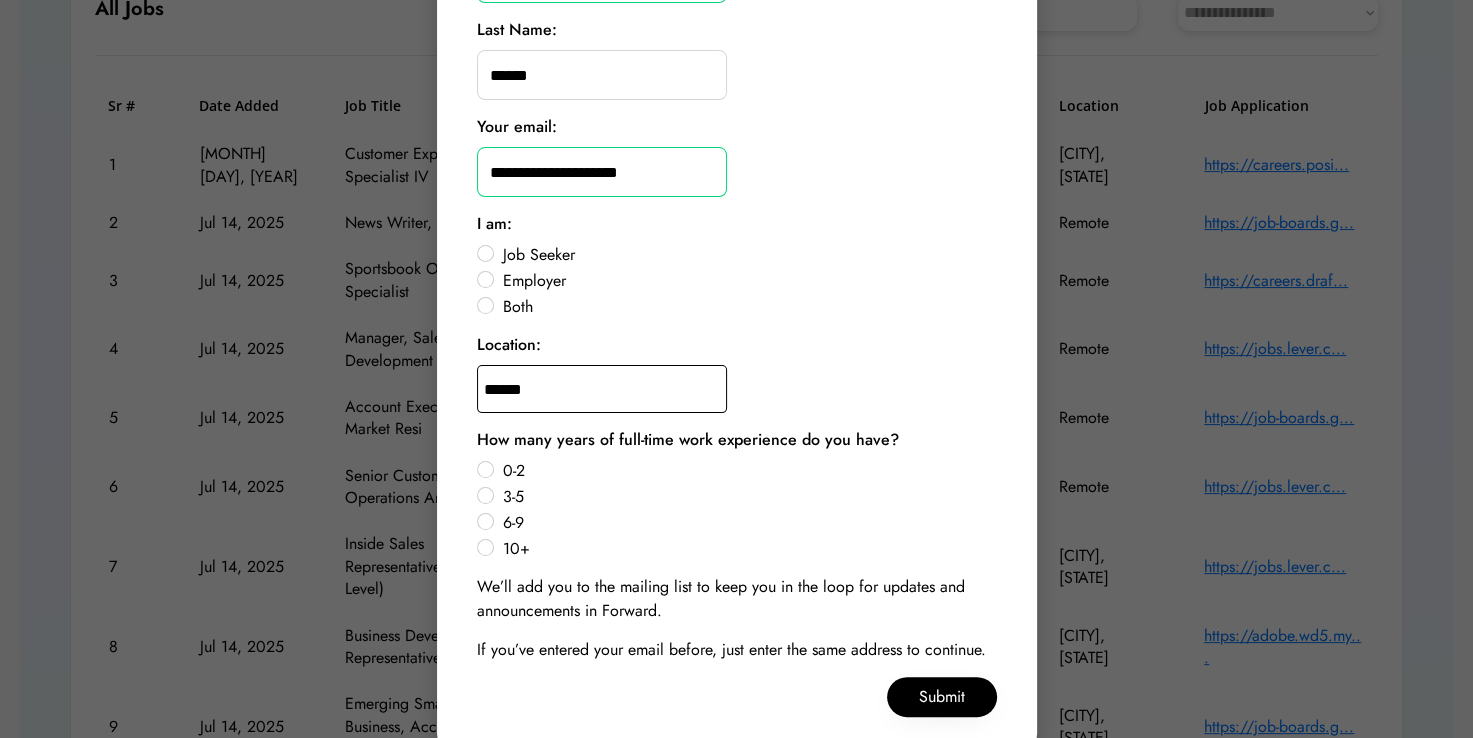 scroll, scrollTop: 287, scrollLeft: 0, axis: vertical 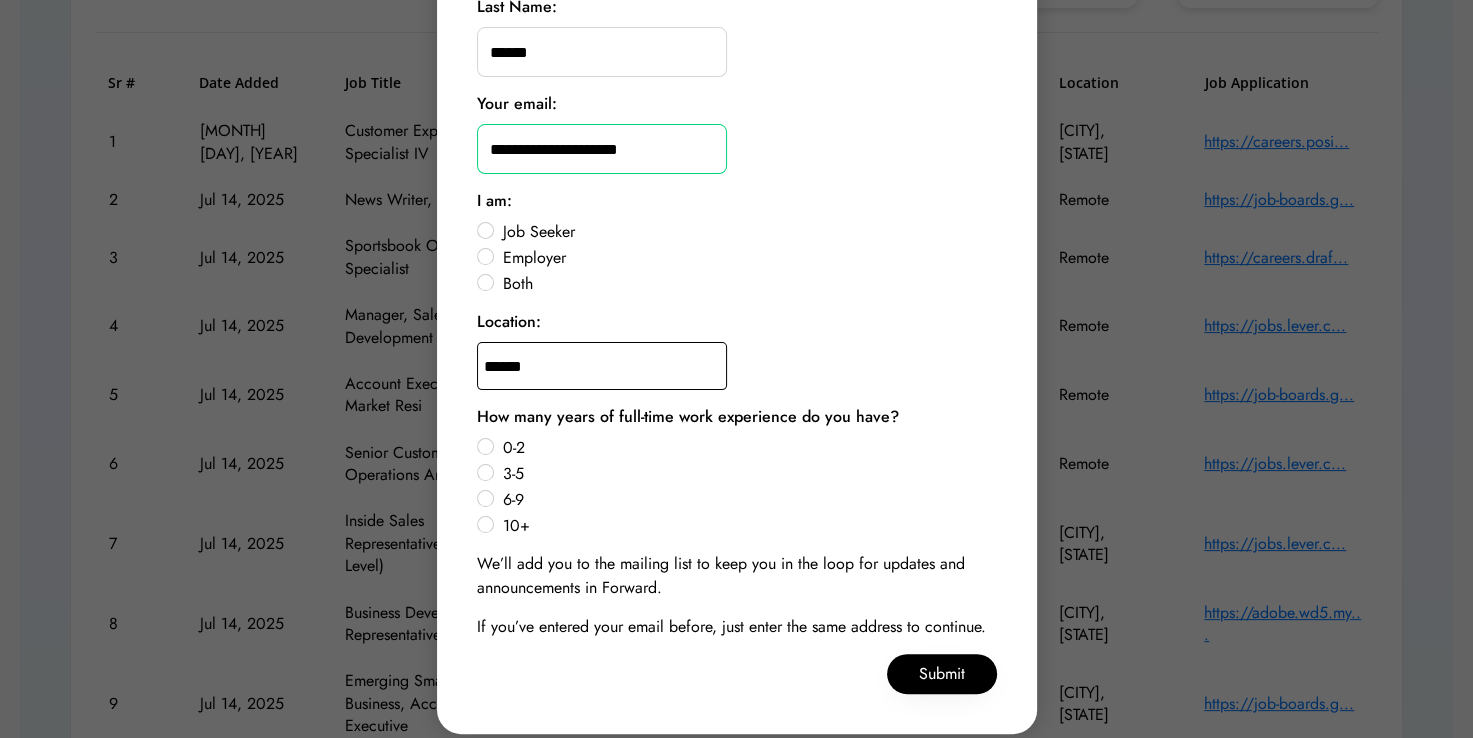 click on "0-2" at bounding box center (747, 448) 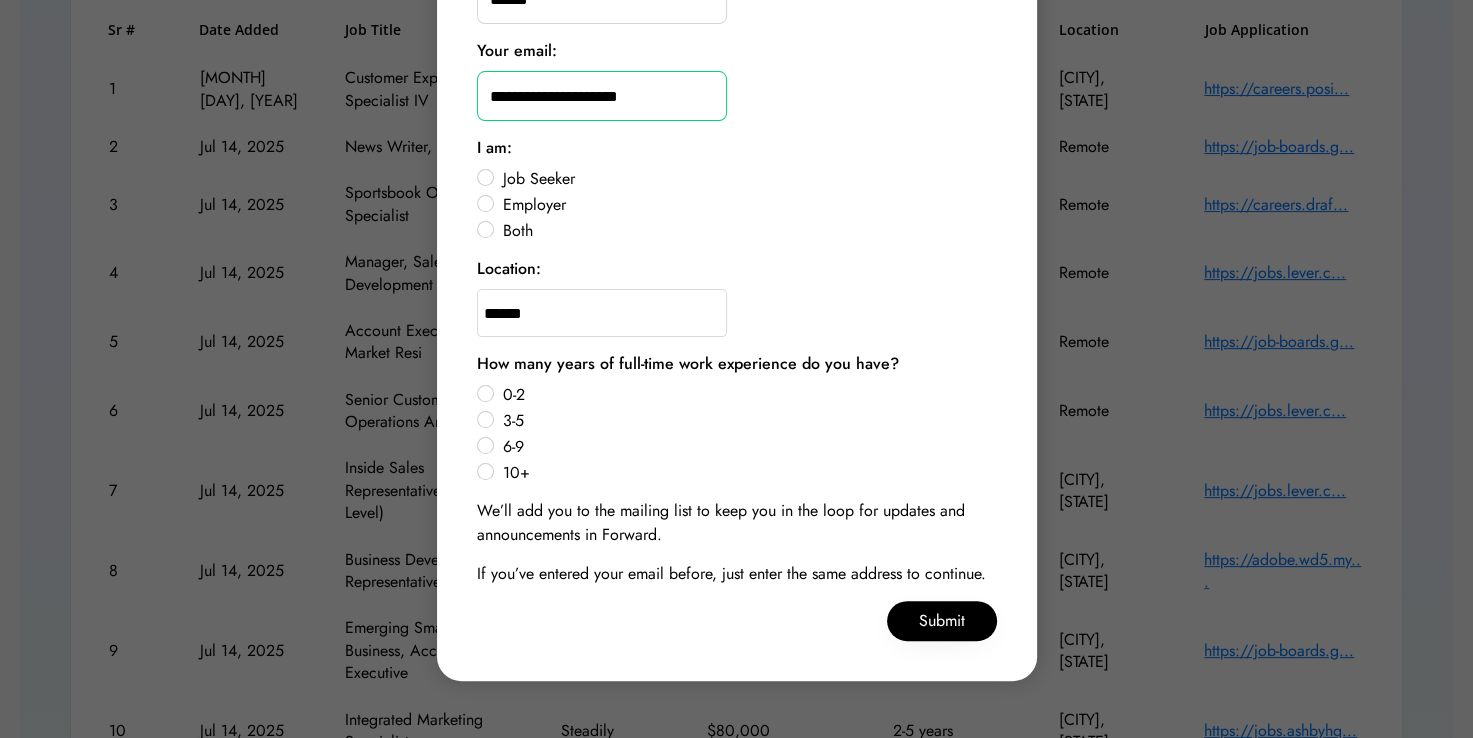 scroll, scrollTop: 347, scrollLeft: 0, axis: vertical 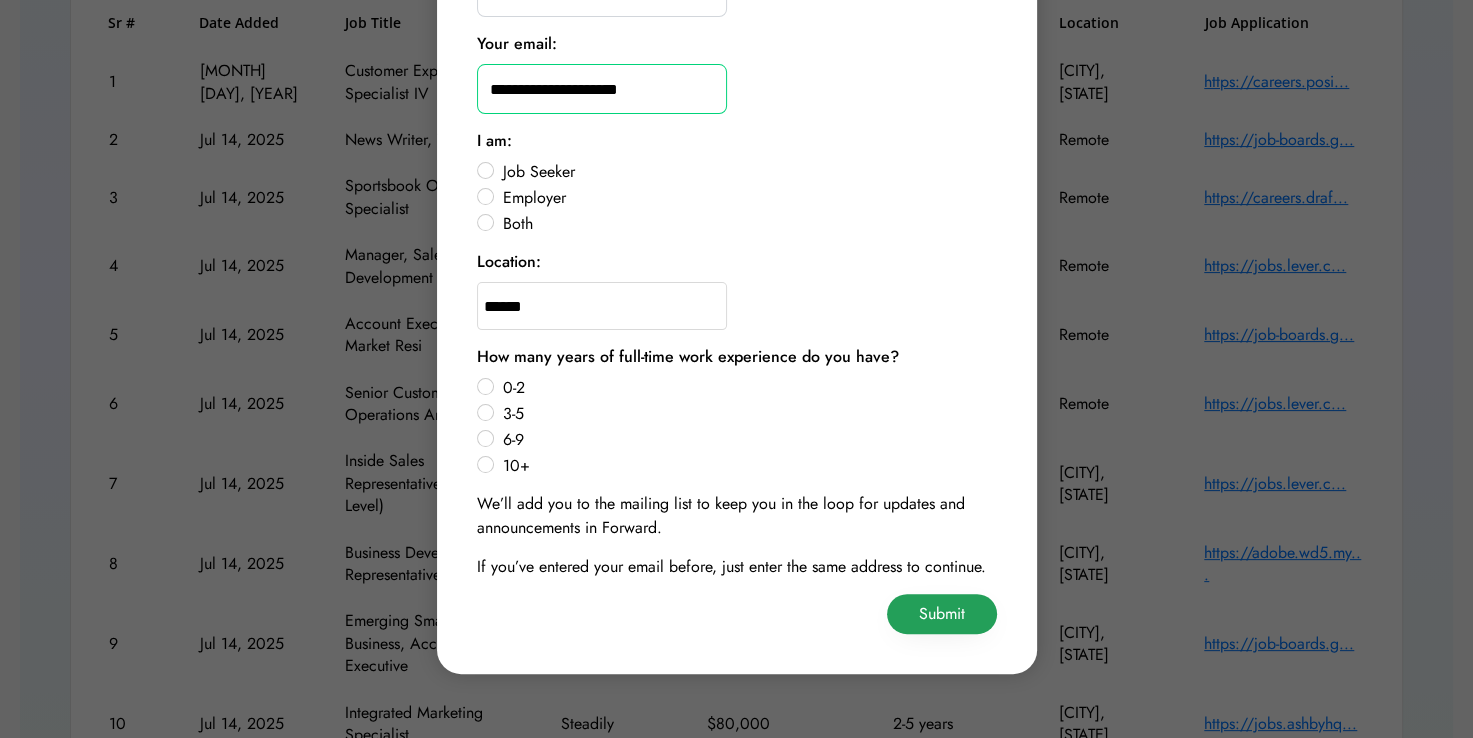 click on "Submit" at bounding box center [942, 614] 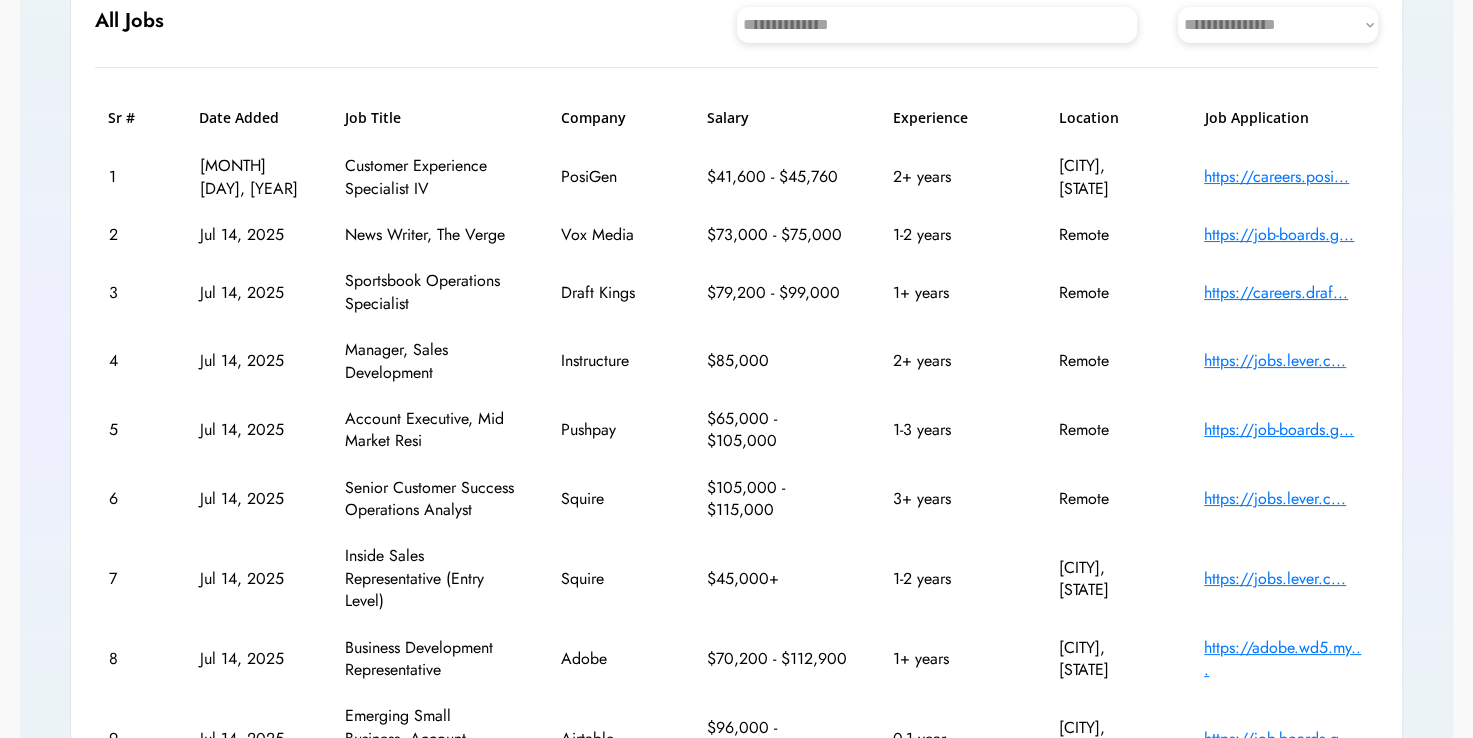 scroll, scrollTop: 205, scrollLeft: 0, axis: vertical 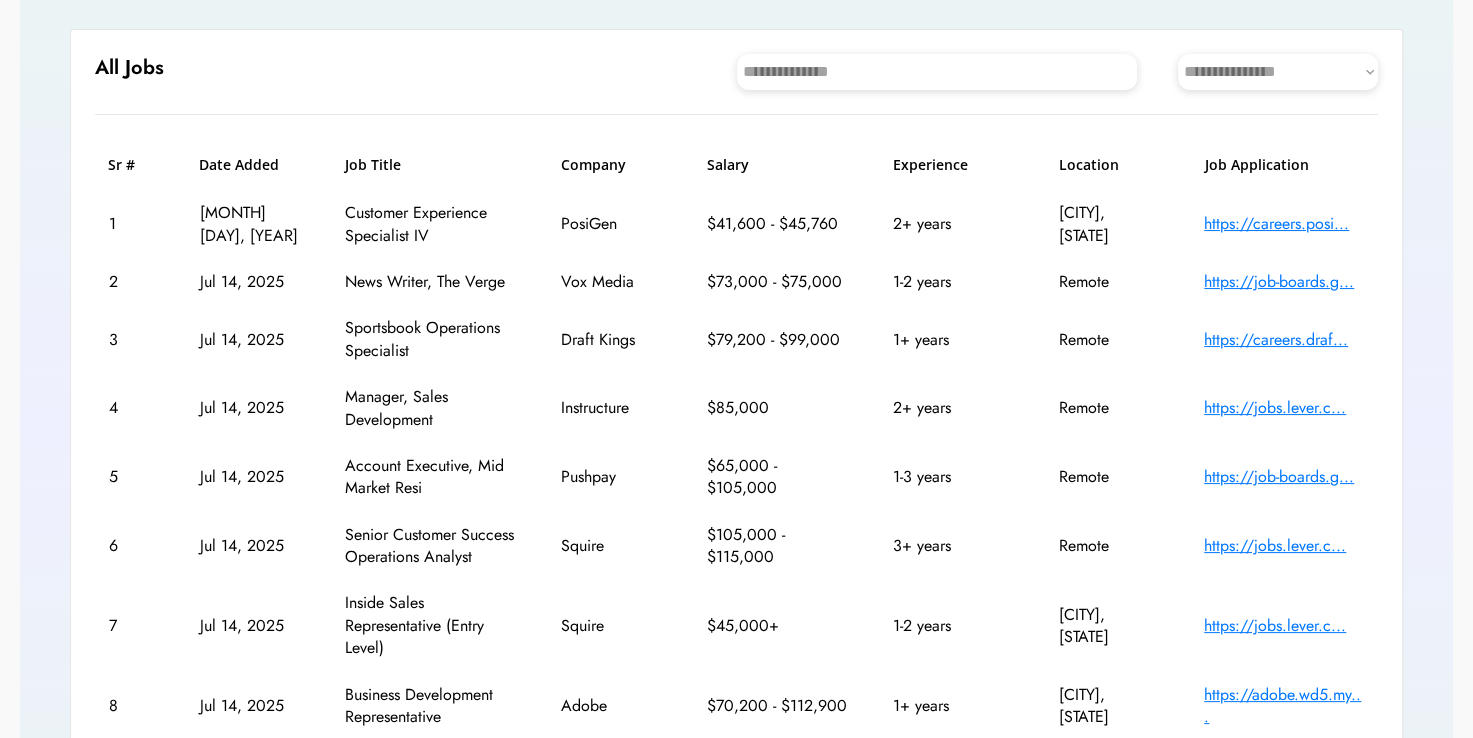 click on "https://job-boards.g..." at bounding box center [1284, 282] 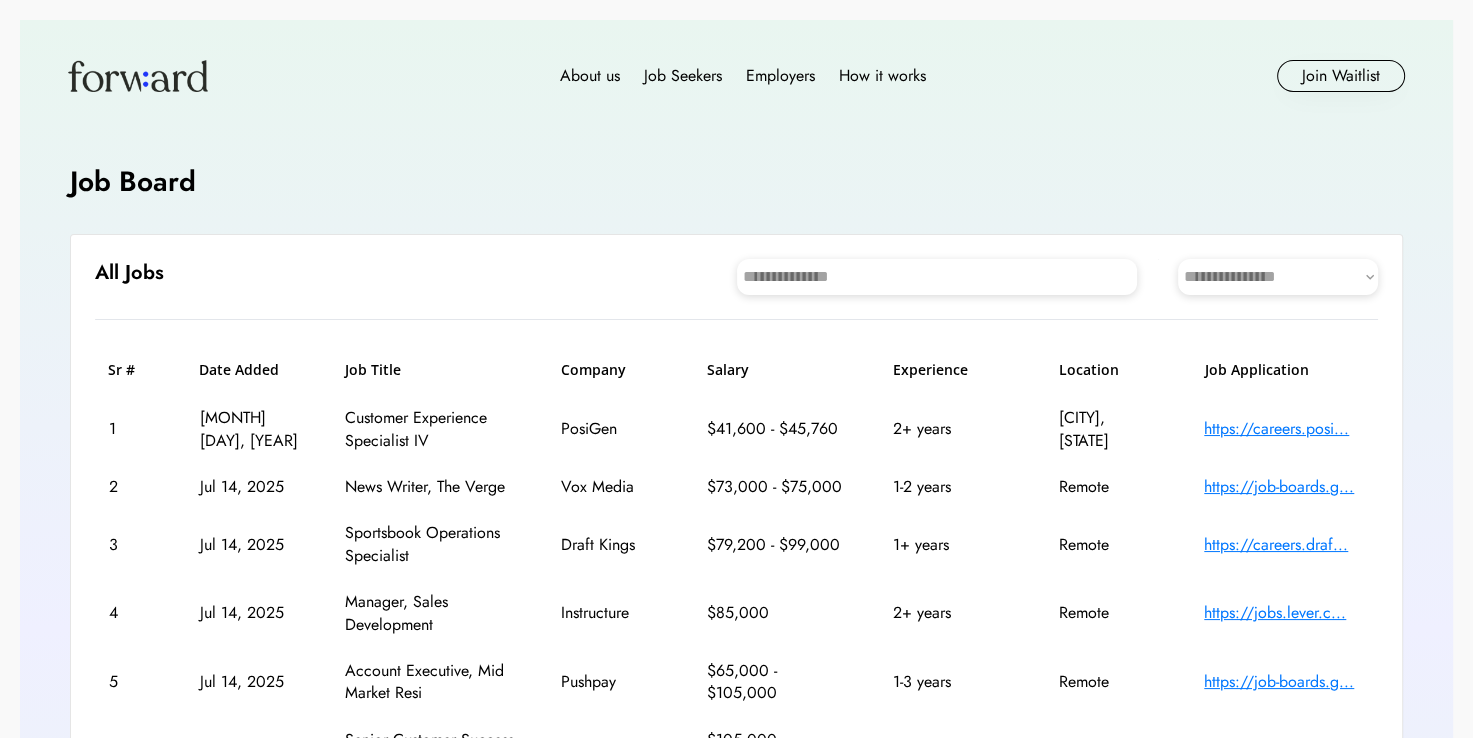 scroll, scrollTop: 521, scrollLeft: 0, axis: vertical 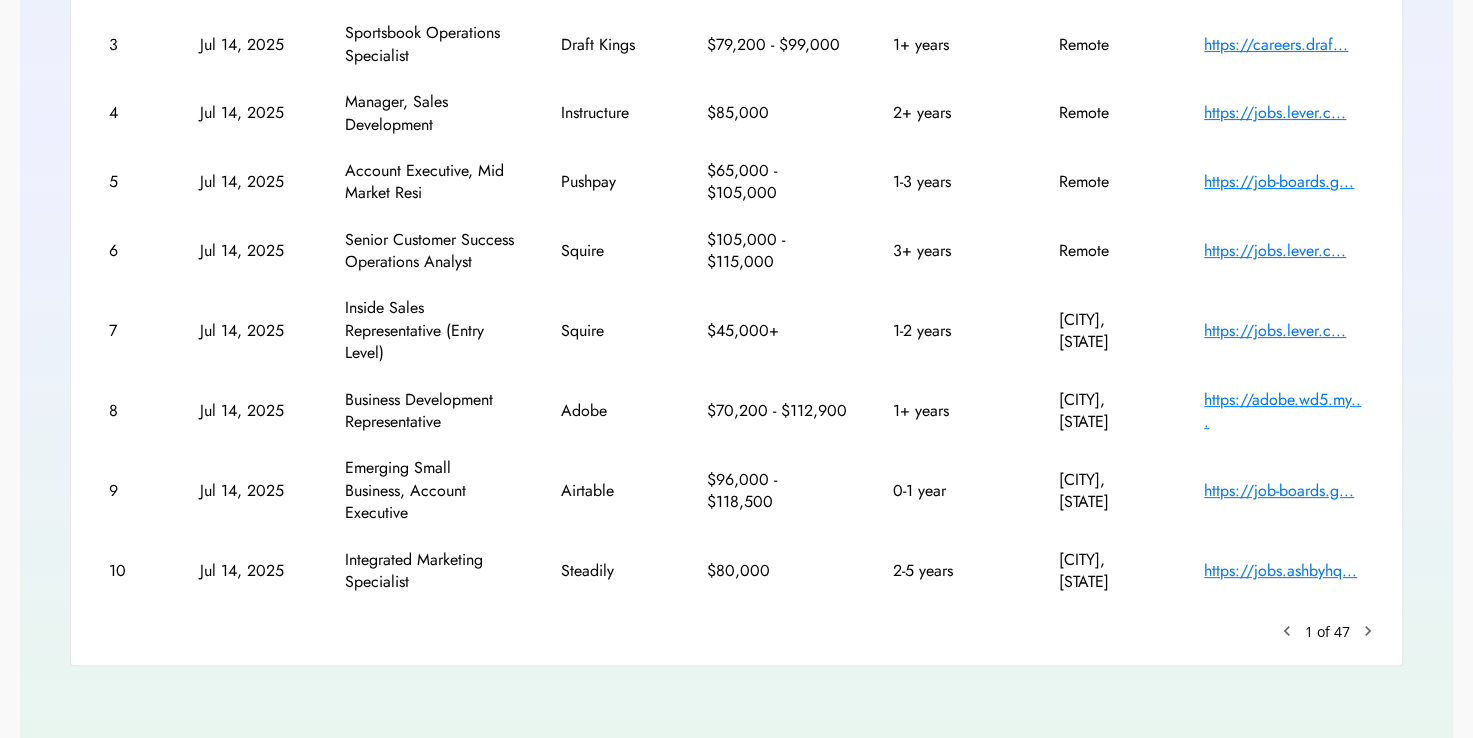click on "chevron_right" 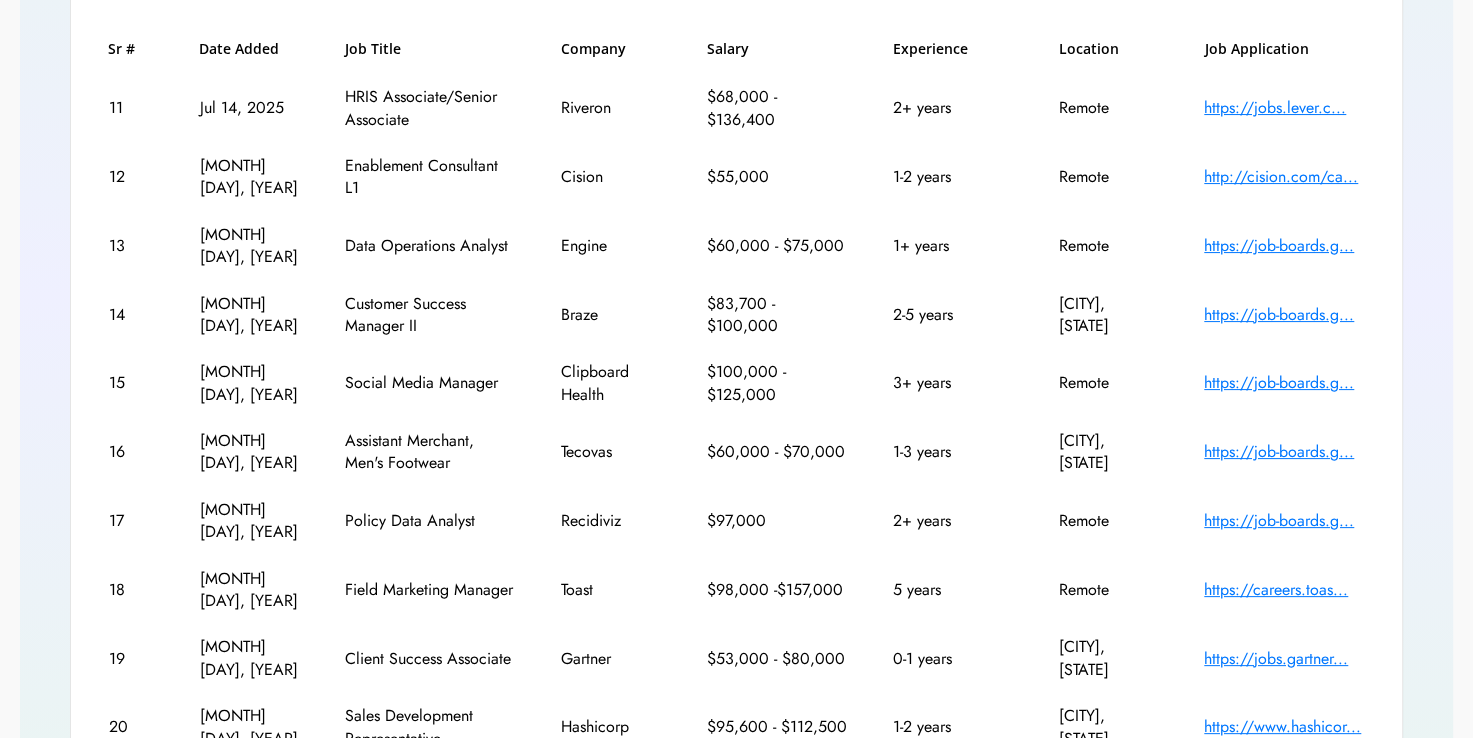 scroll, scrollTop: 387, scrollLeft: 0, axis: vertical 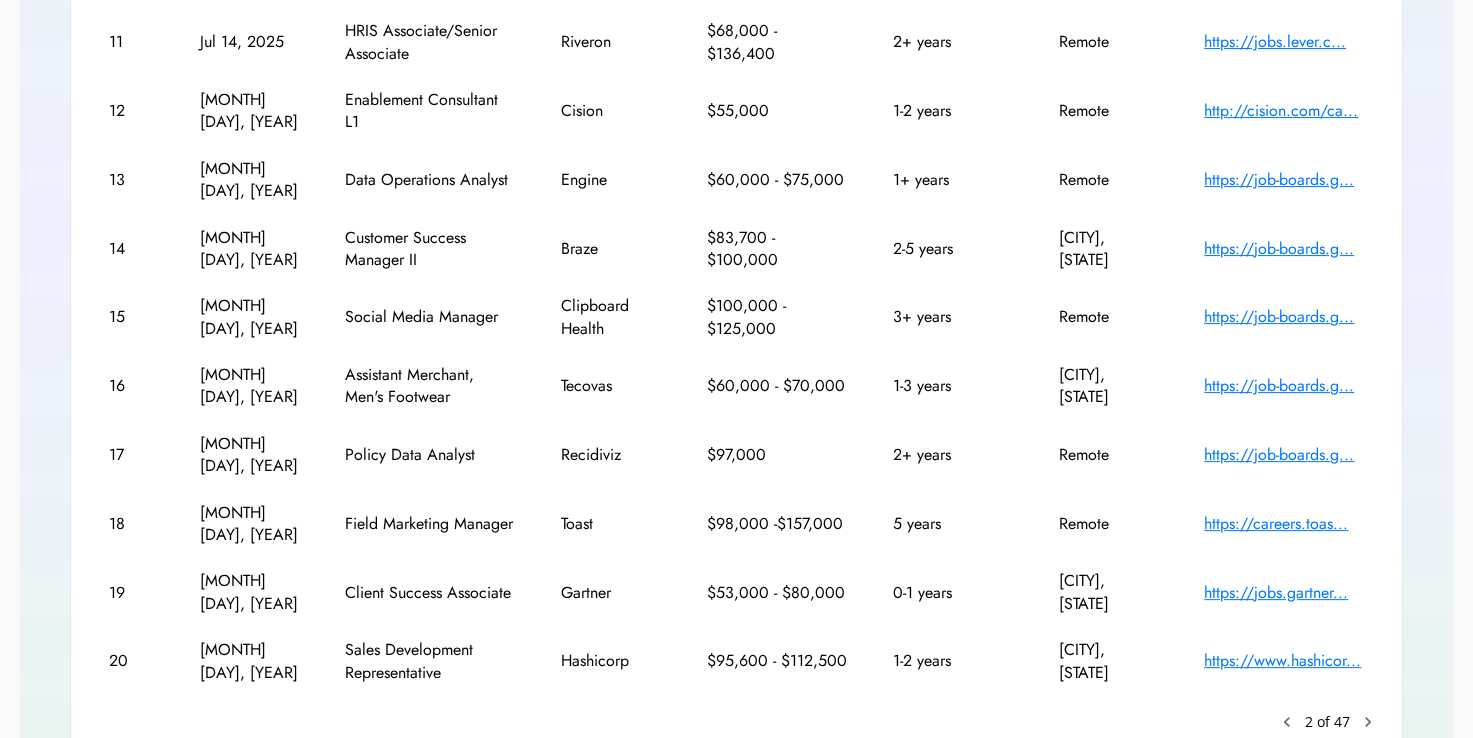 click on "chevron_right" 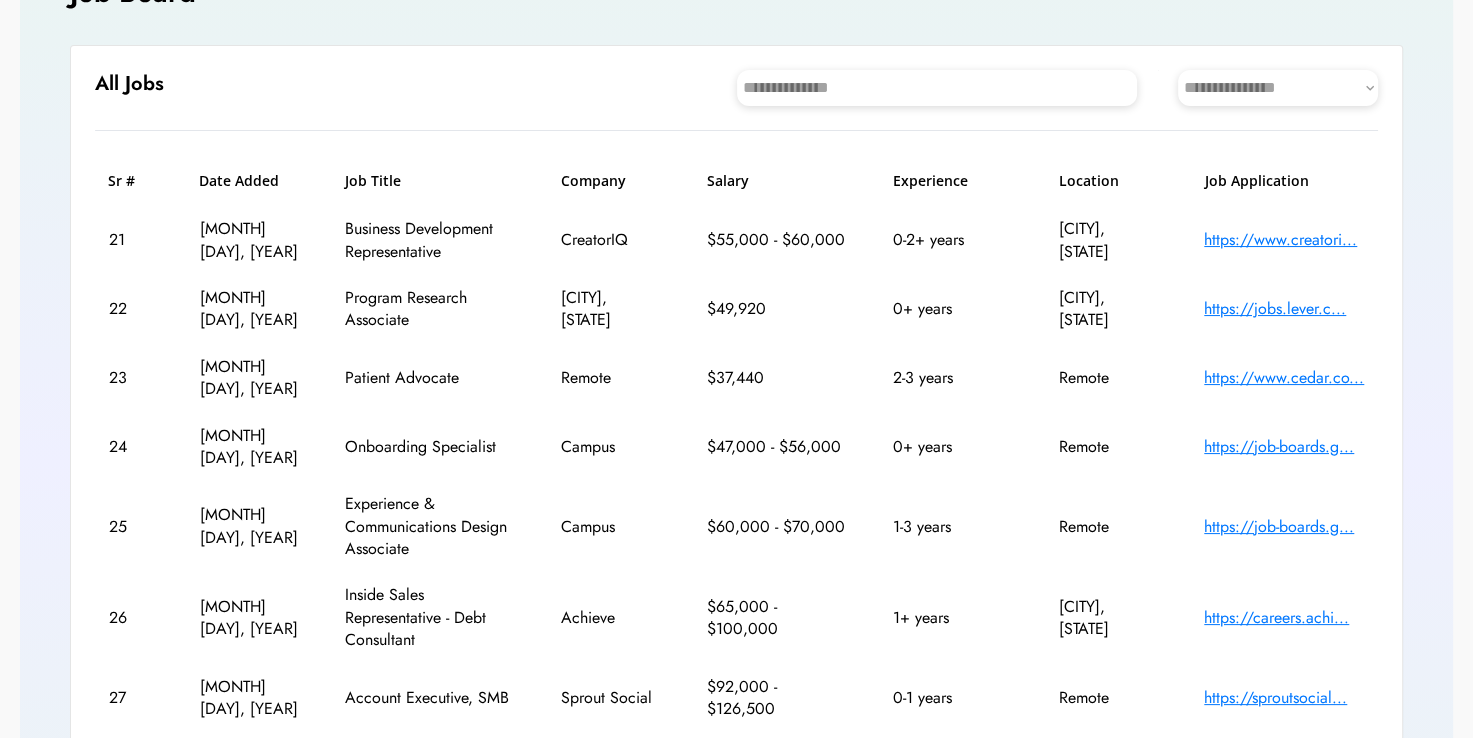 scroll, scrollTop: 192, scrollLeft: 0, axis: vertical 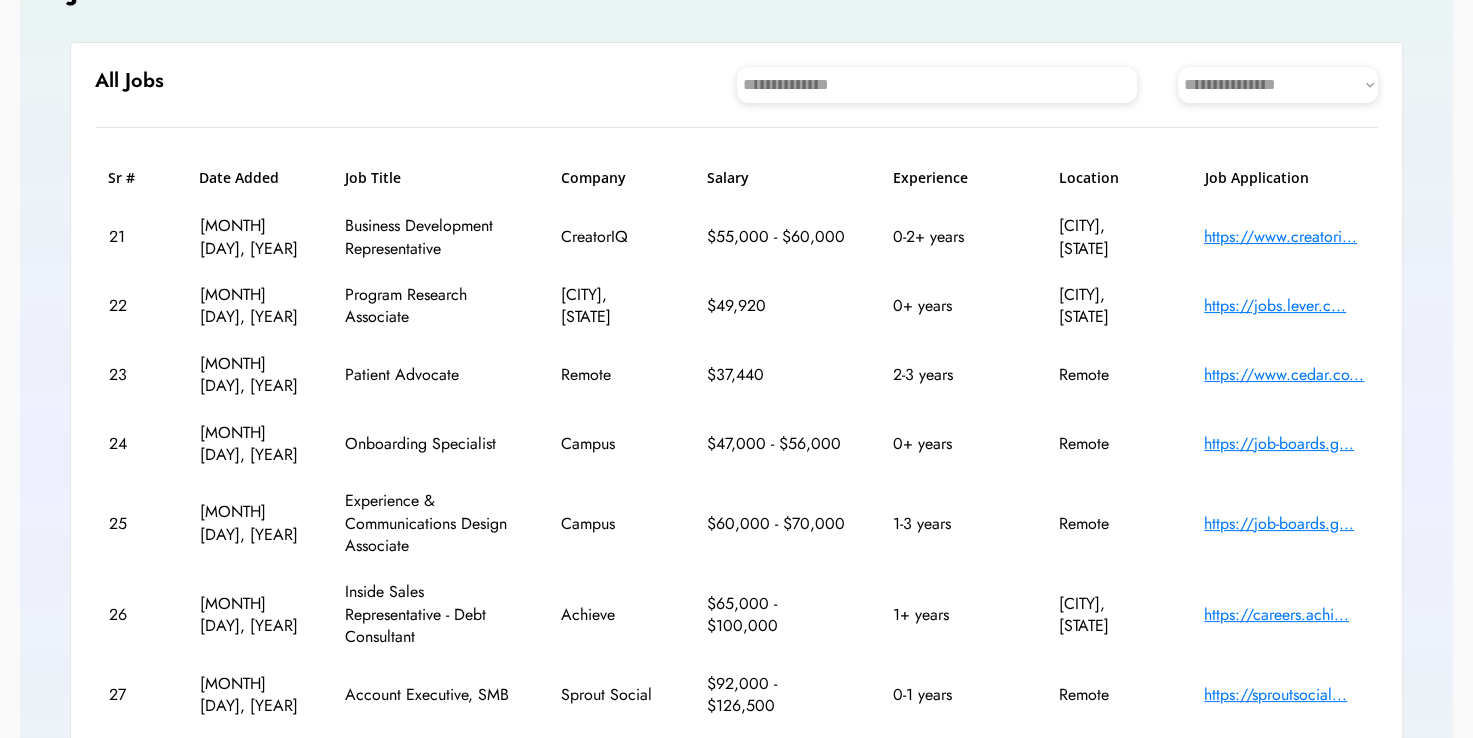 click on "https://jobs.lever.c..." at bounding box center (1284, 306) 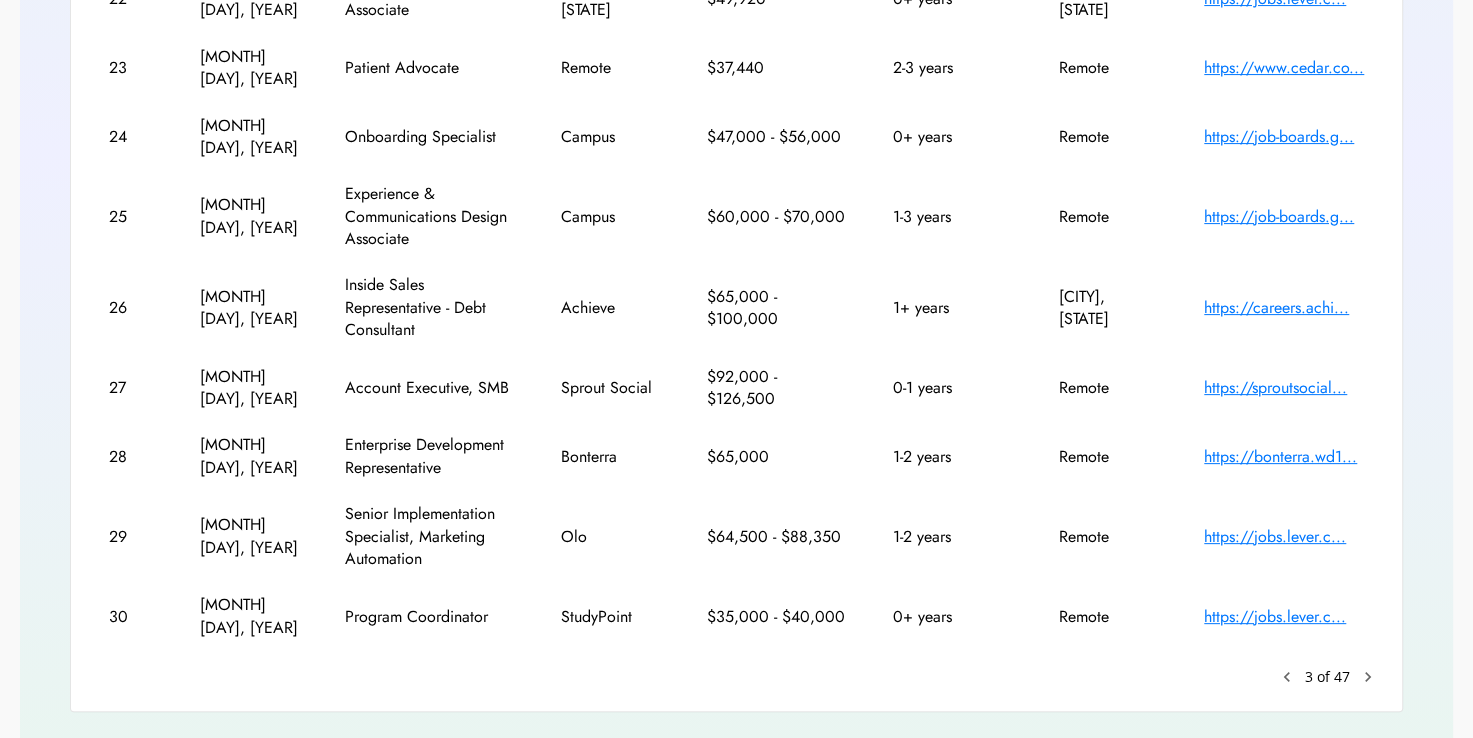 scroll, scrollTop: 0, scrollLeft: 0, axis: both 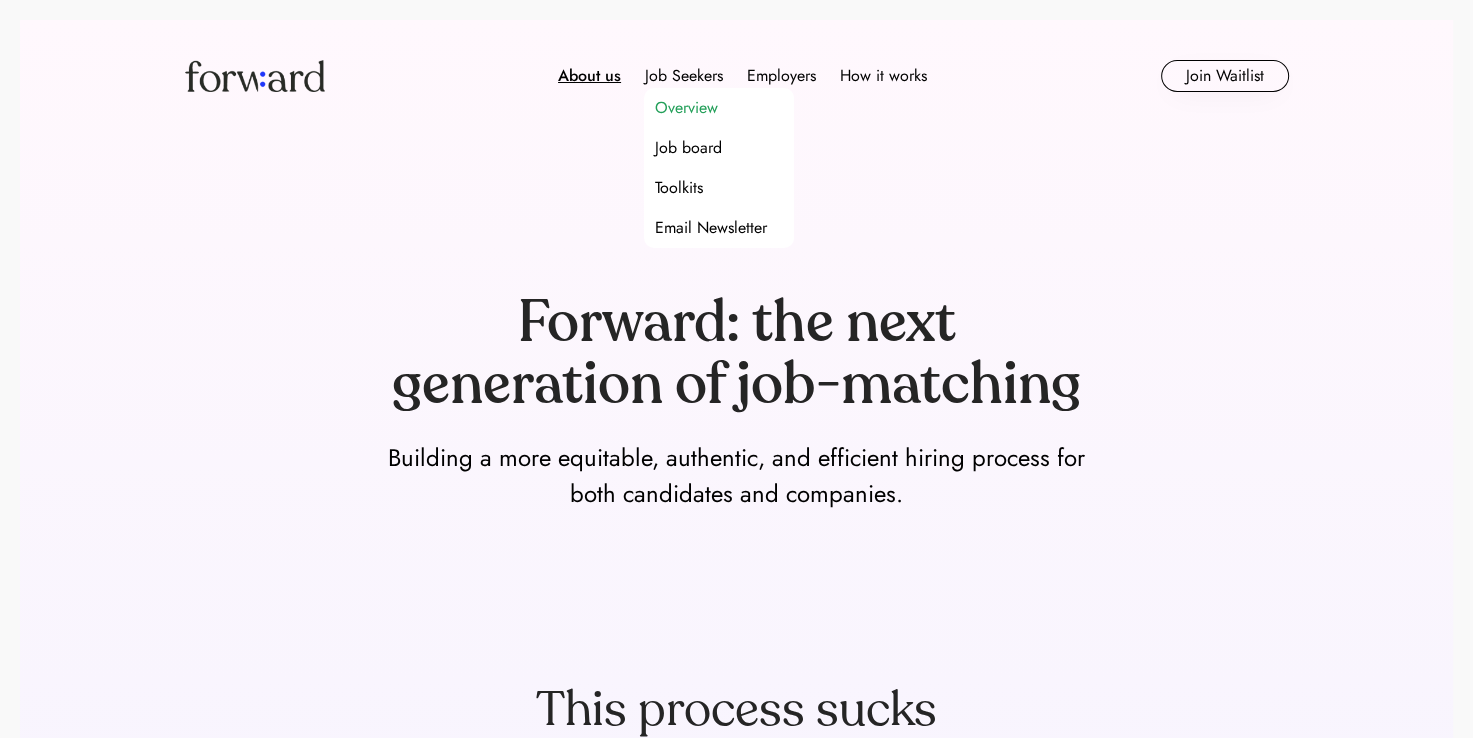 click on "Overview" at bounding box center (685, 108) 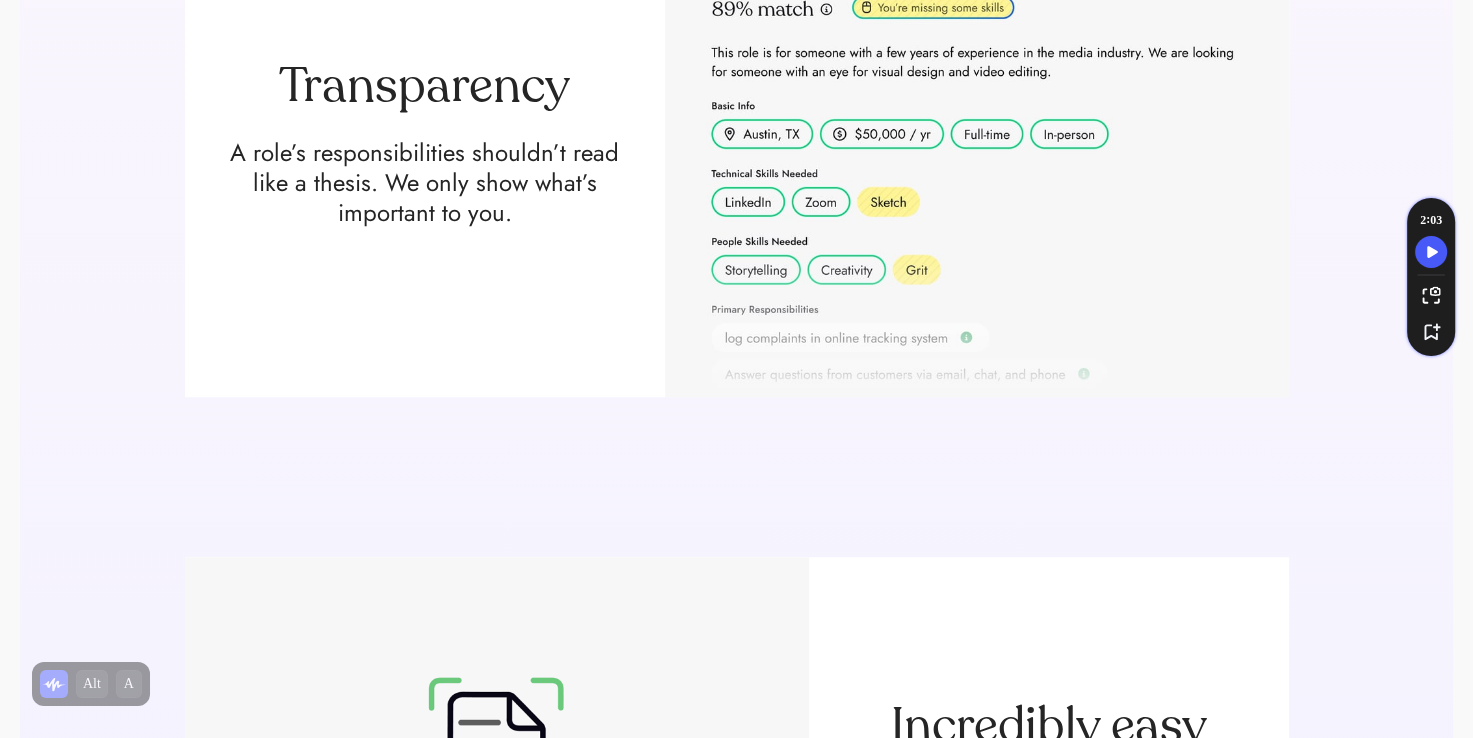 scroll, scrollTop: 0, scrollLeft: 0, axis: both 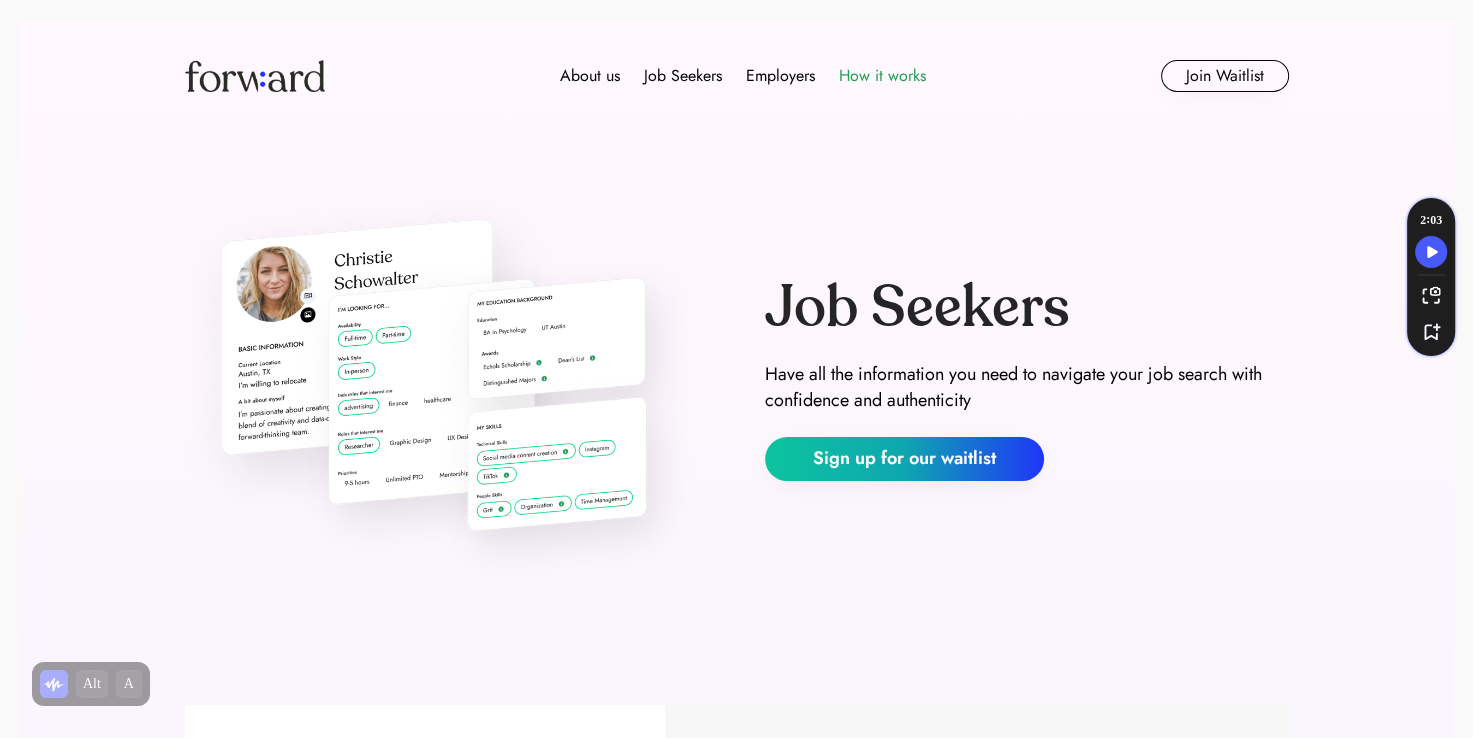 click on "How it works" at bounding box center (882, 76) 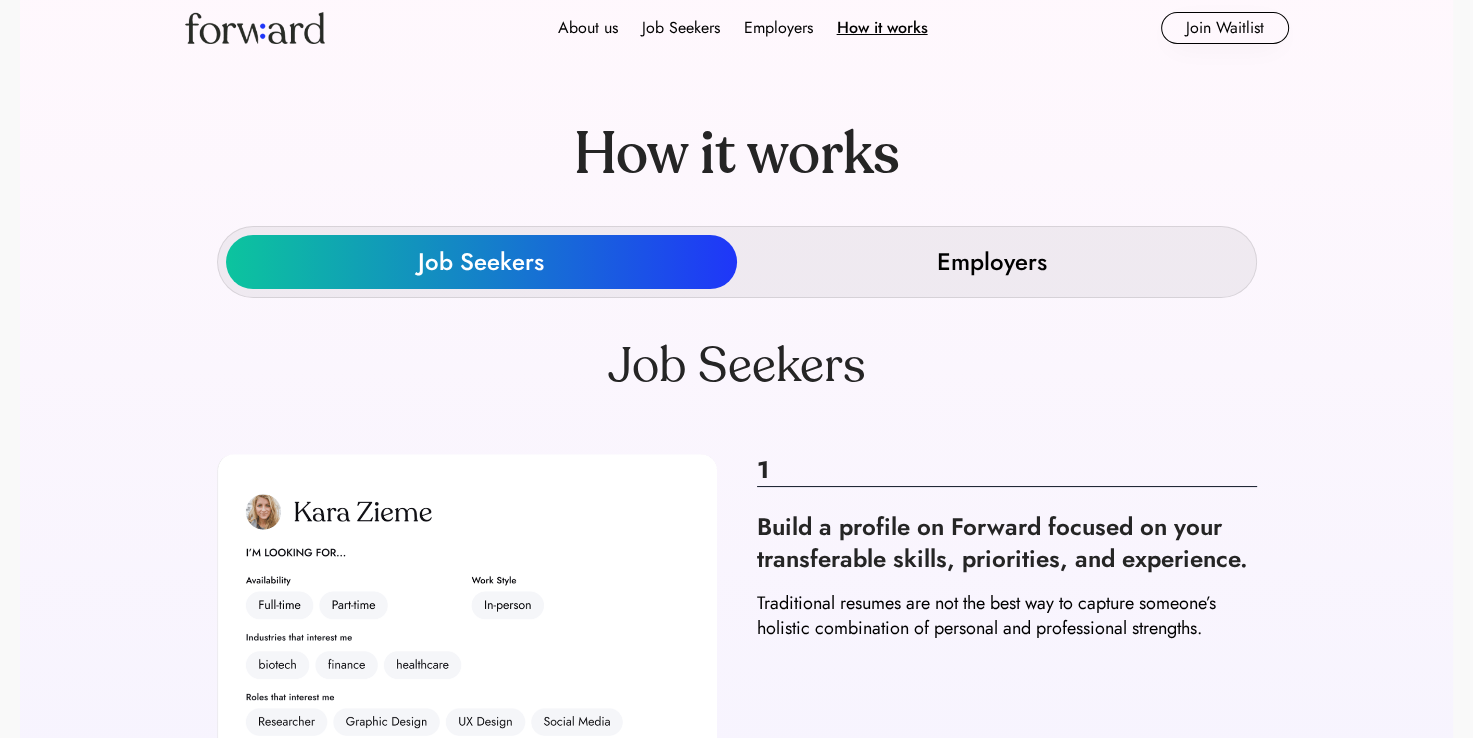 scroll, scrollTop: 0, scrollLeft: 0, axis: both 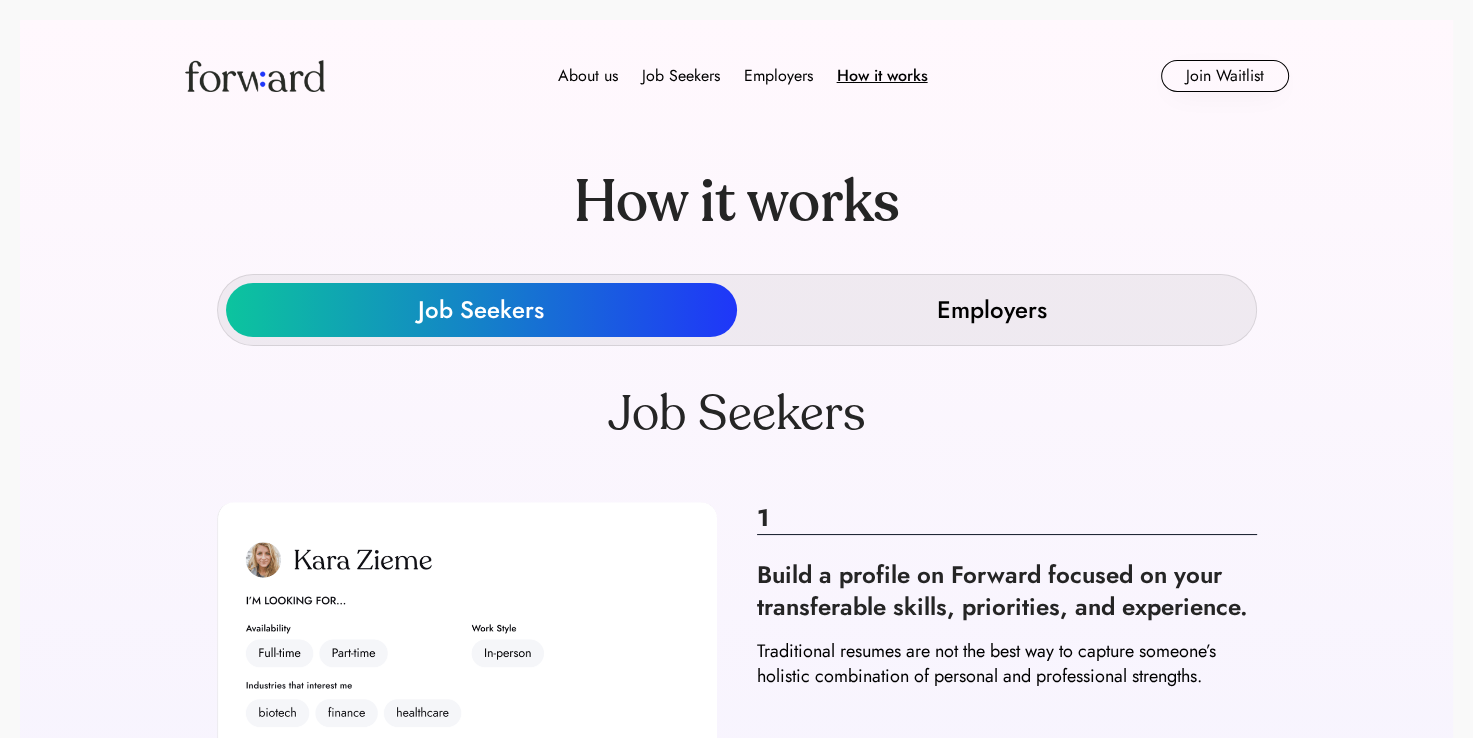 click on "Employers" at bounding box center [992, 310] 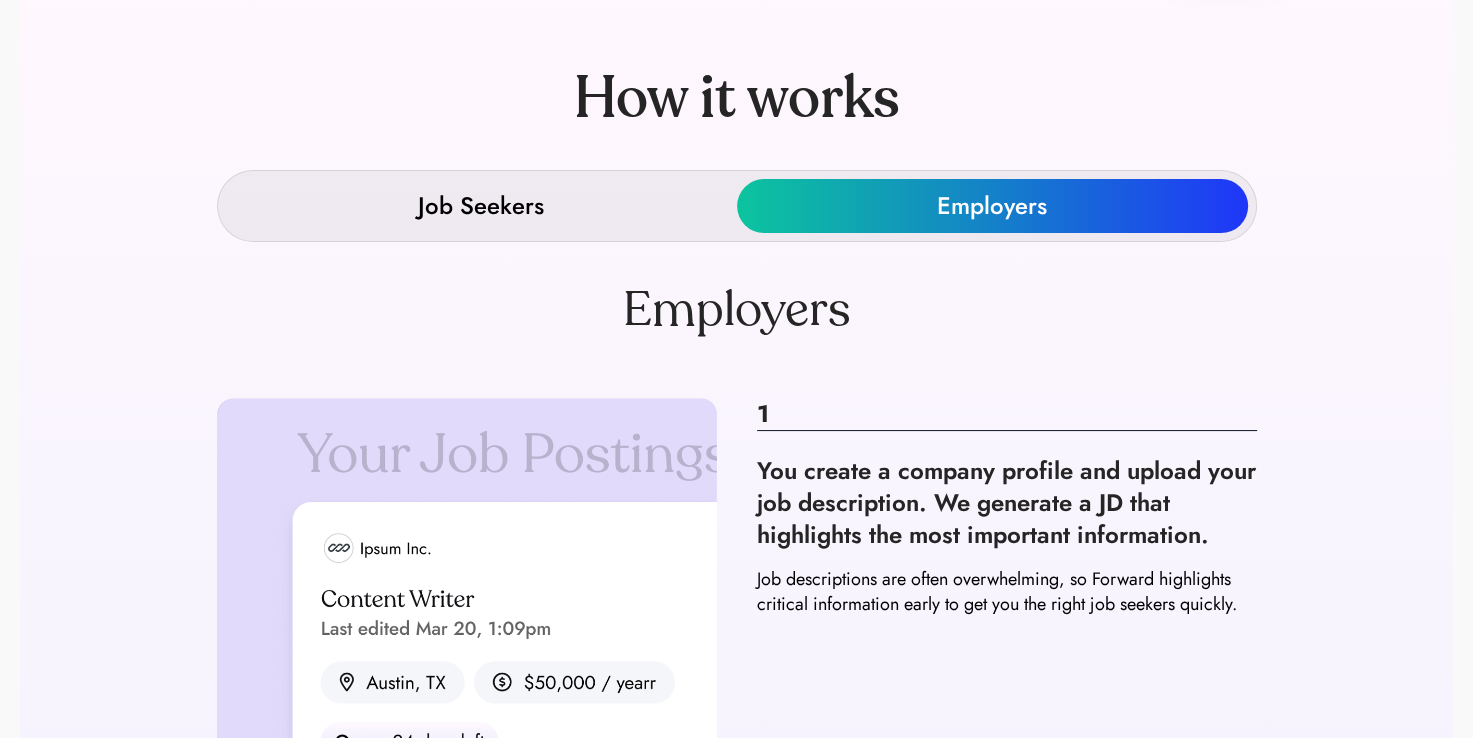 scroll, scrollTop: 0, scrollLeft: 0, axis: both 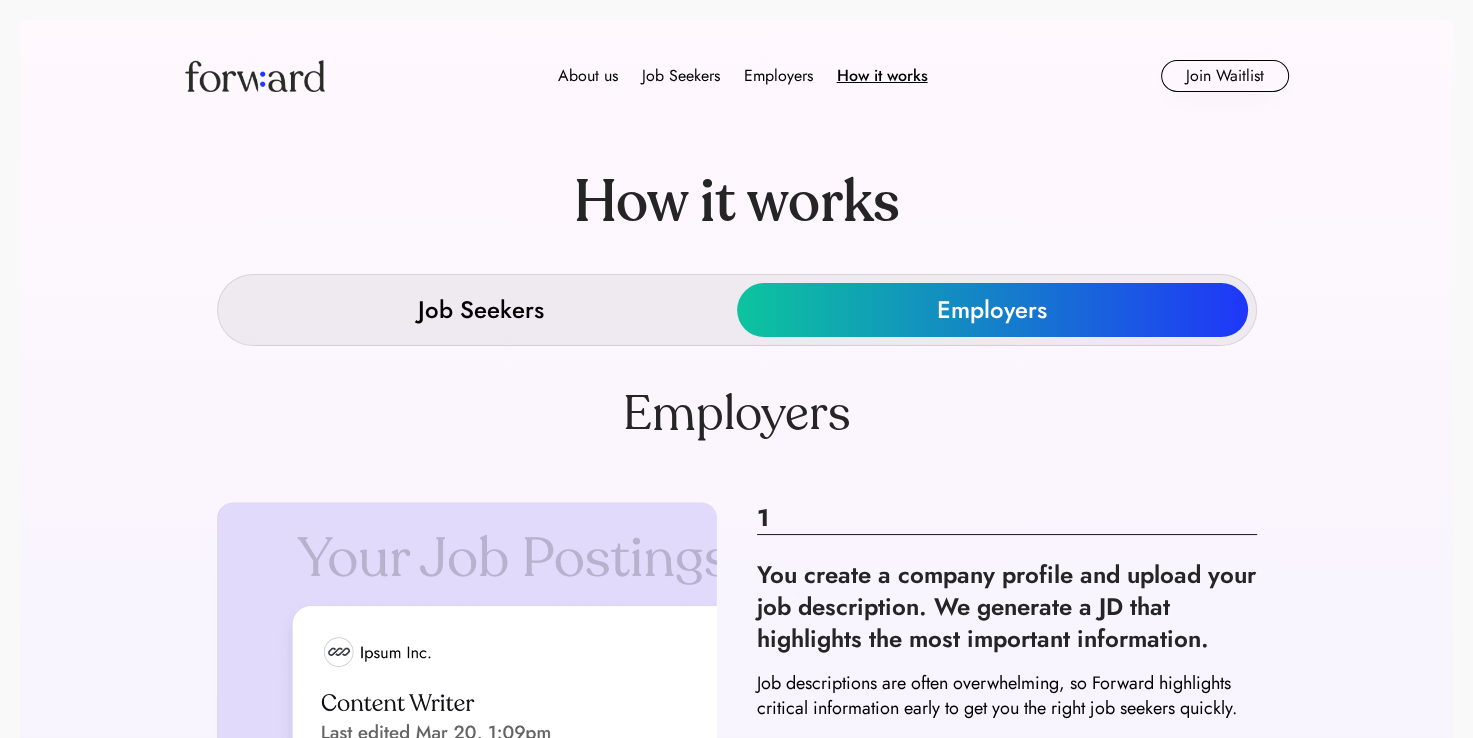 click on "Job Seekers" at bounding box center [481, 310] 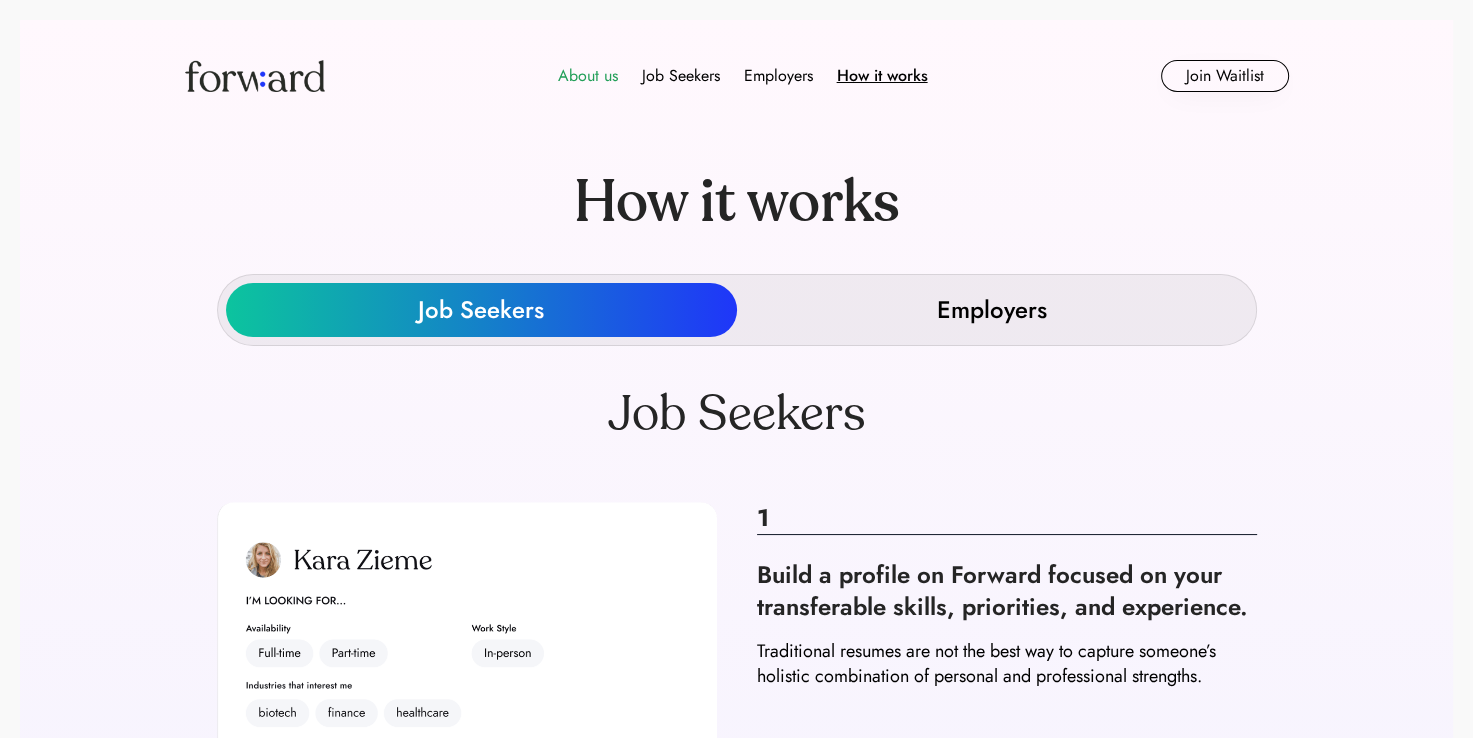 click on "About us" at bounding box center (588, 76) 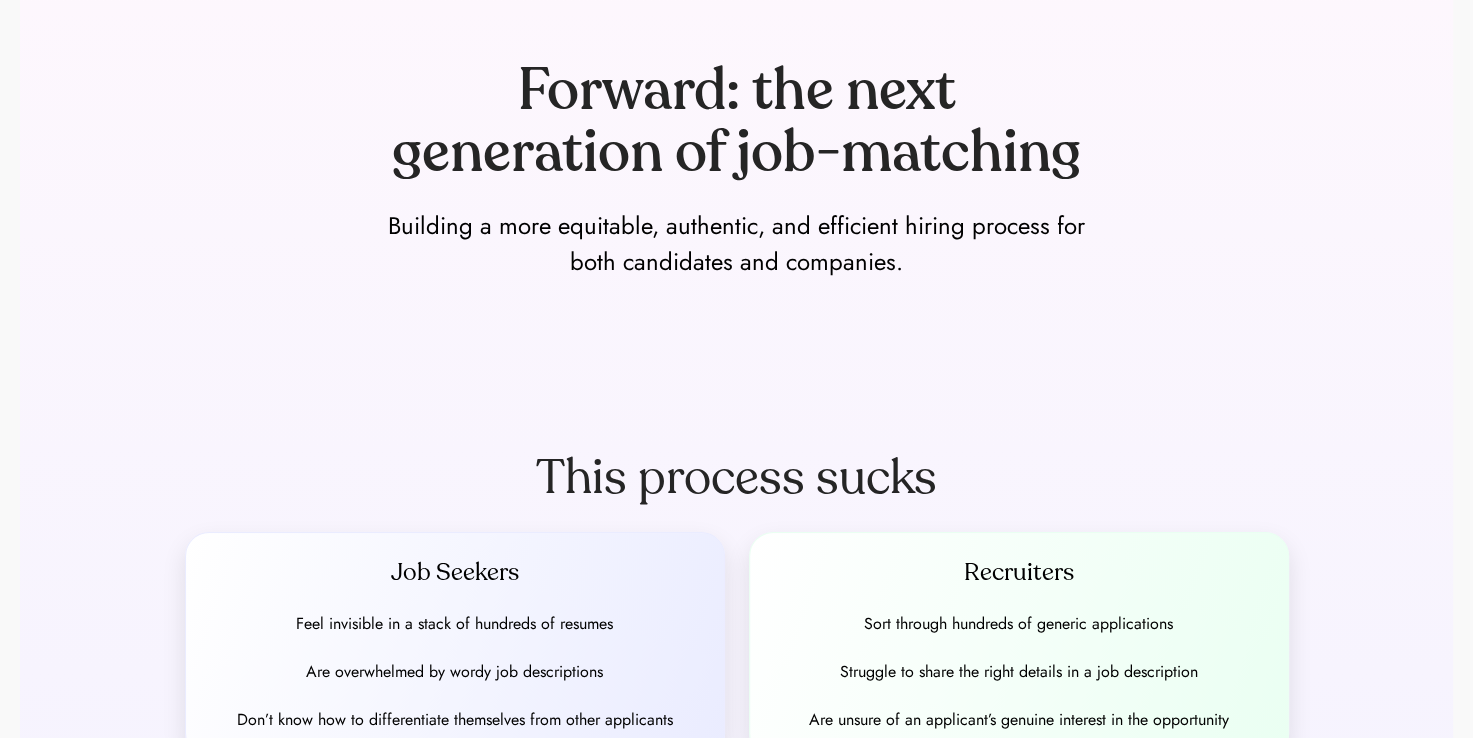scroll, scrollTop: 0, scrollLeft: 0, axis: both 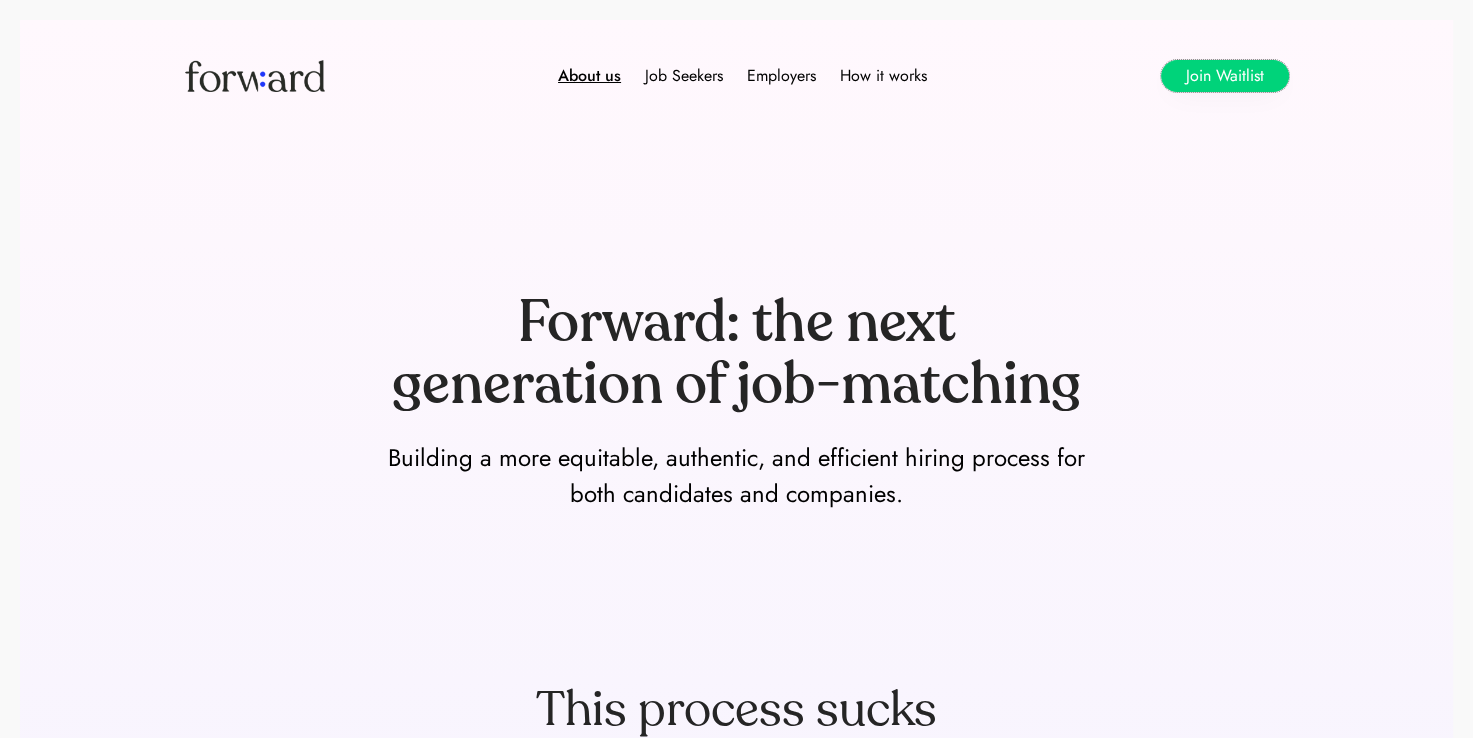click on "Join Waitlist" at bounding box center [1225, 76] 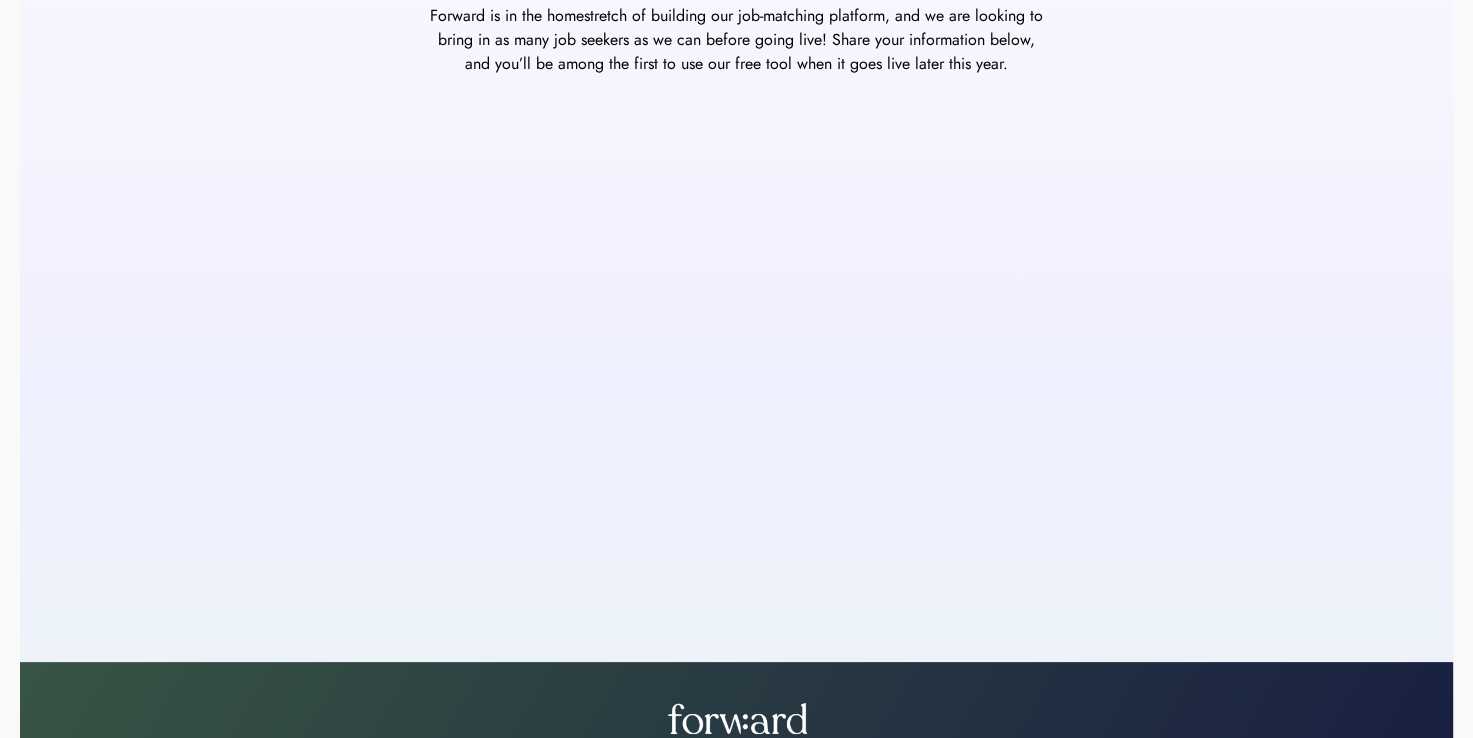 scroll, scrollTop: 0, scrollLeft: 0, axis: both 